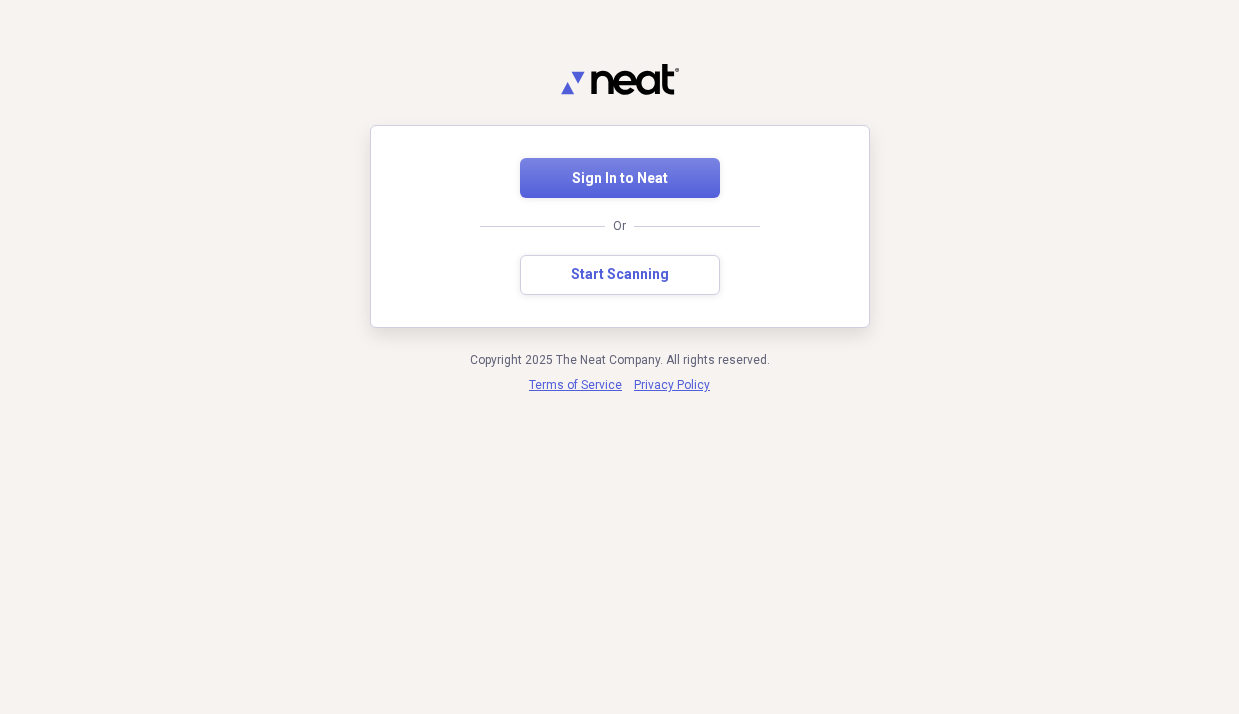 scroll, scrollTop: 0, scrollLeft: 0, axis: both 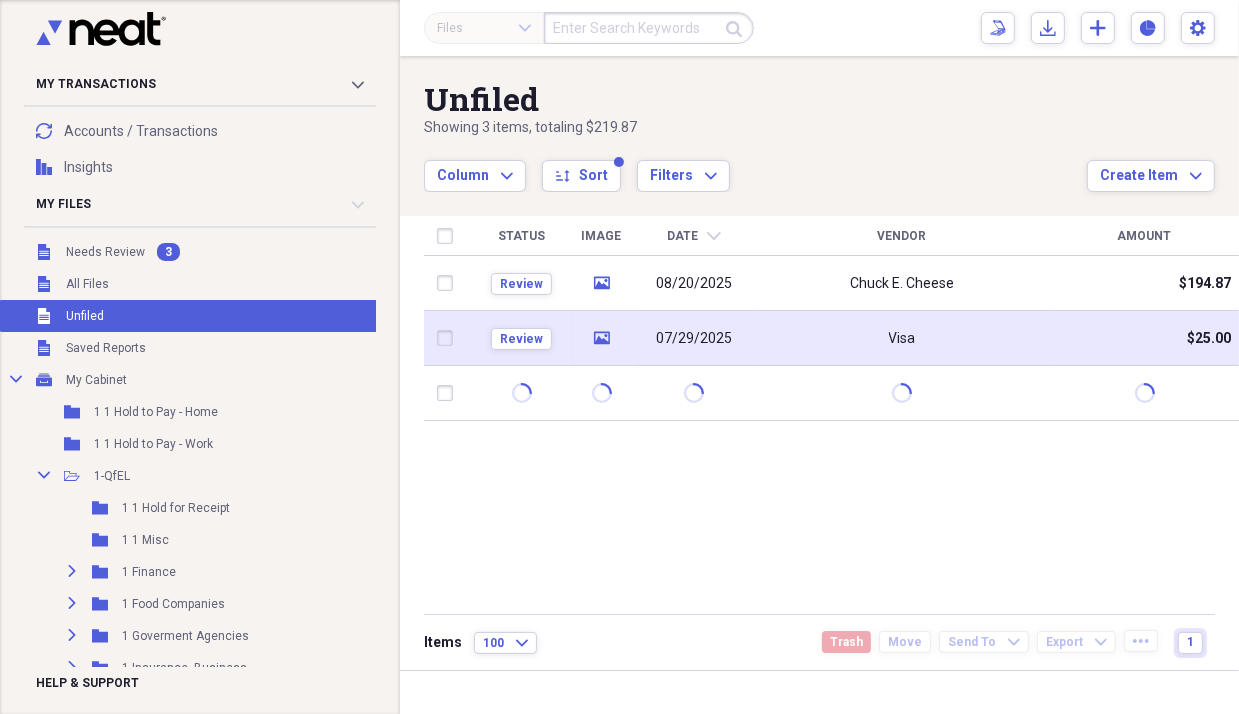 click on "Visa" at bounding box center (902, 338) 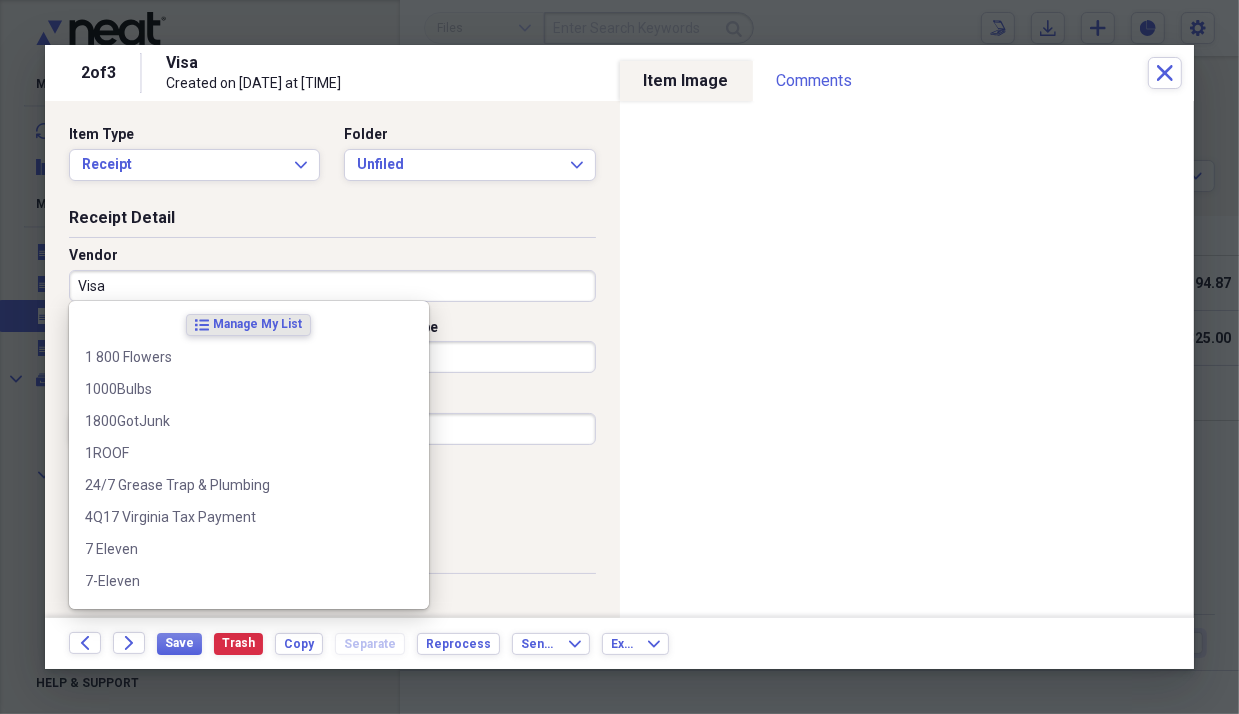 click on "Visa" at bounding box center [332, 286] 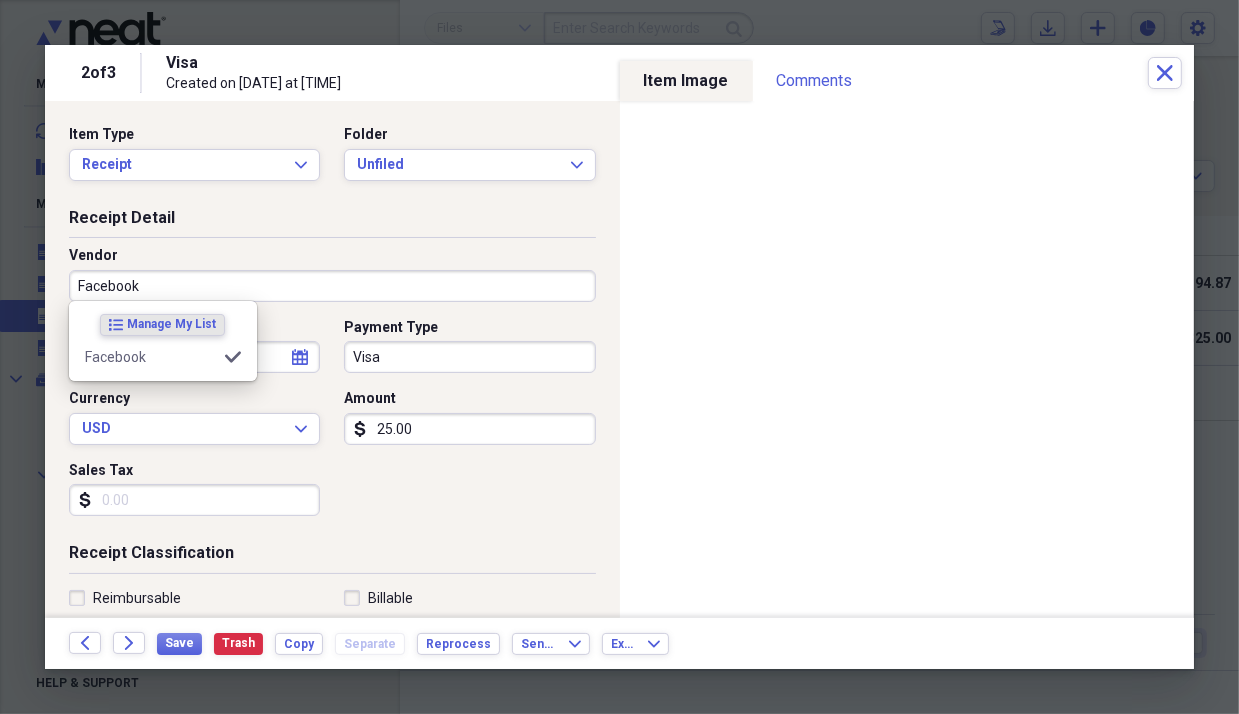 type on "Facebook" 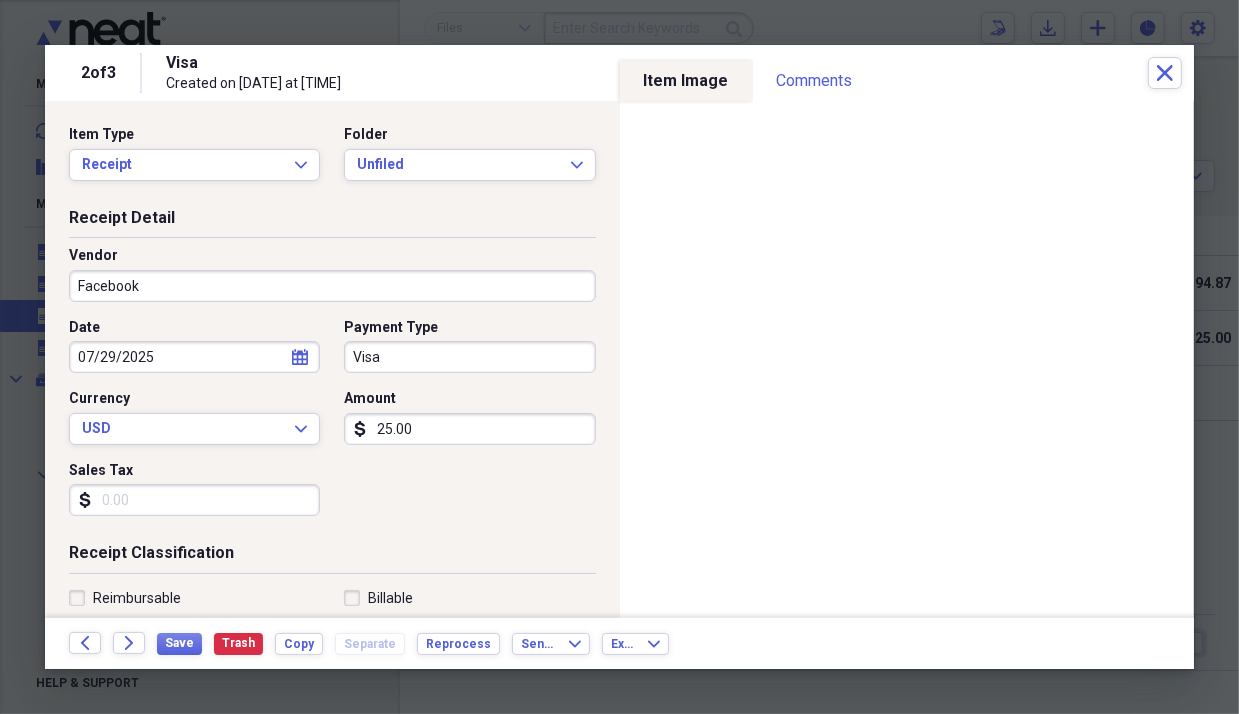 click on "Date [DATE] calendar Calendar Payment Type Visa Currency USD Expand Amount dollar-sign [AMOUNT] Sales Tax dollar-sign" at bounding box center (332, 425) 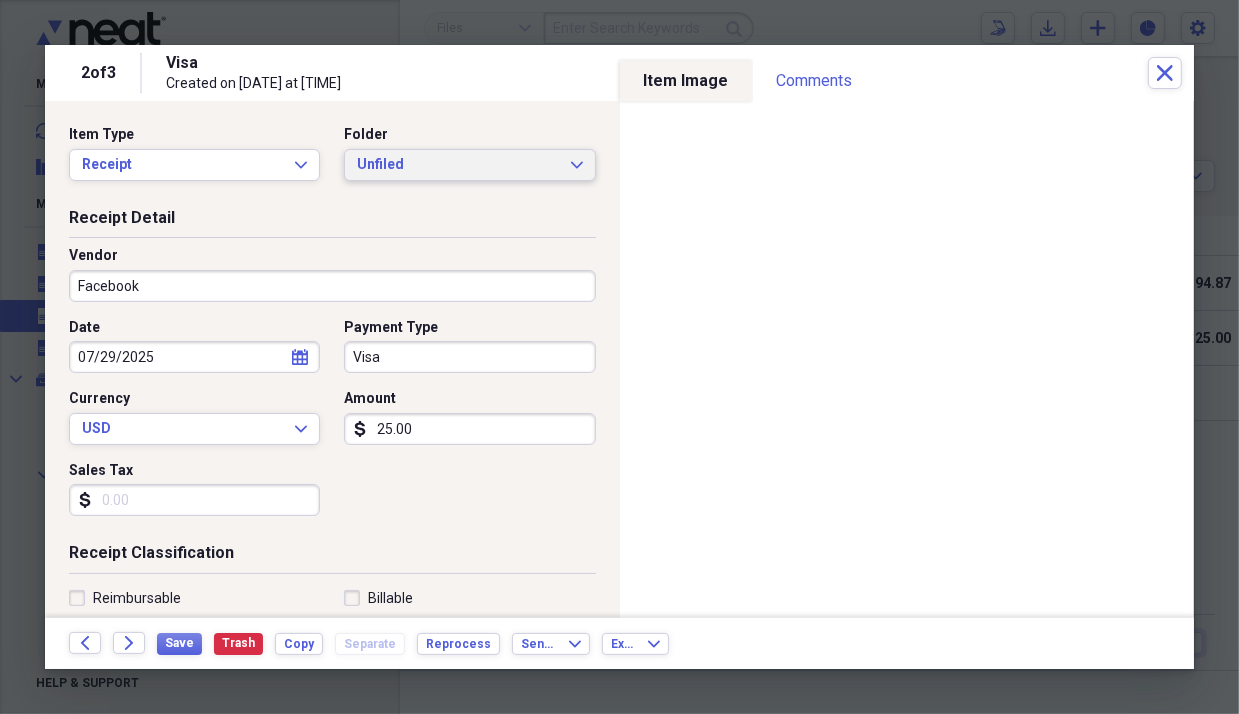 click on "Unfiled" at bounding box center [457, 165] 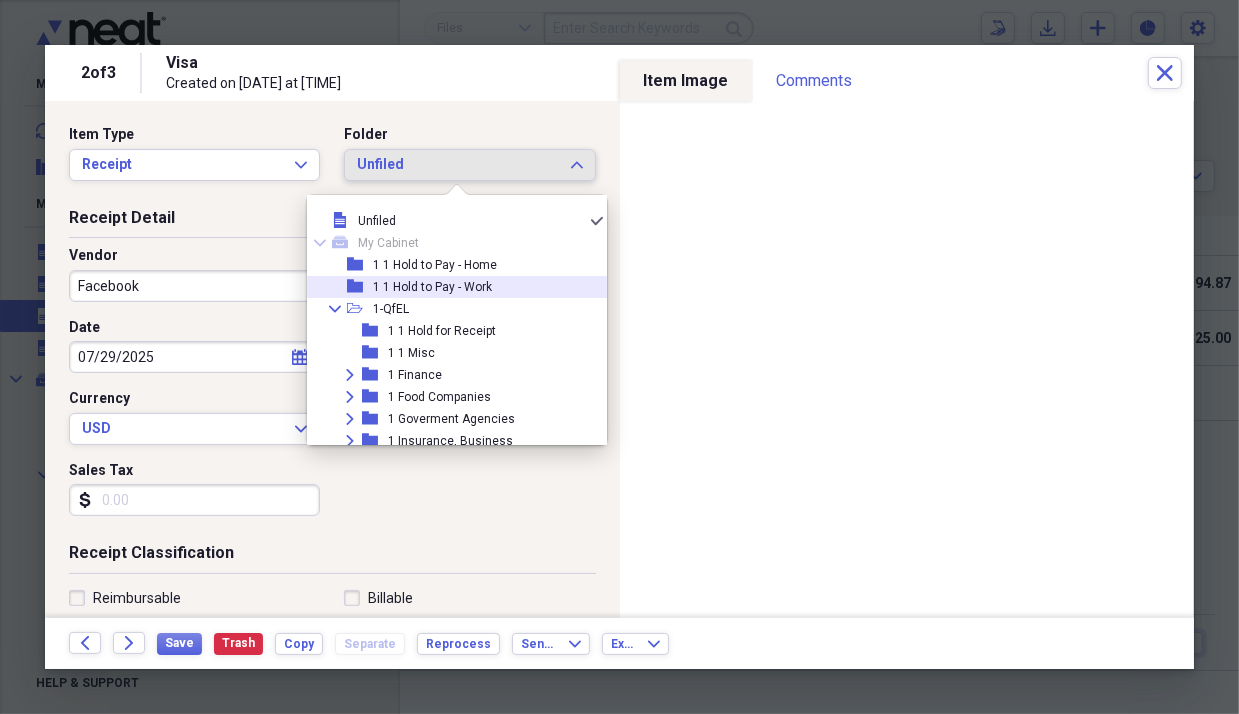 click on "1 1 Hold to Pay - Work" at bounding box center [432, 287] 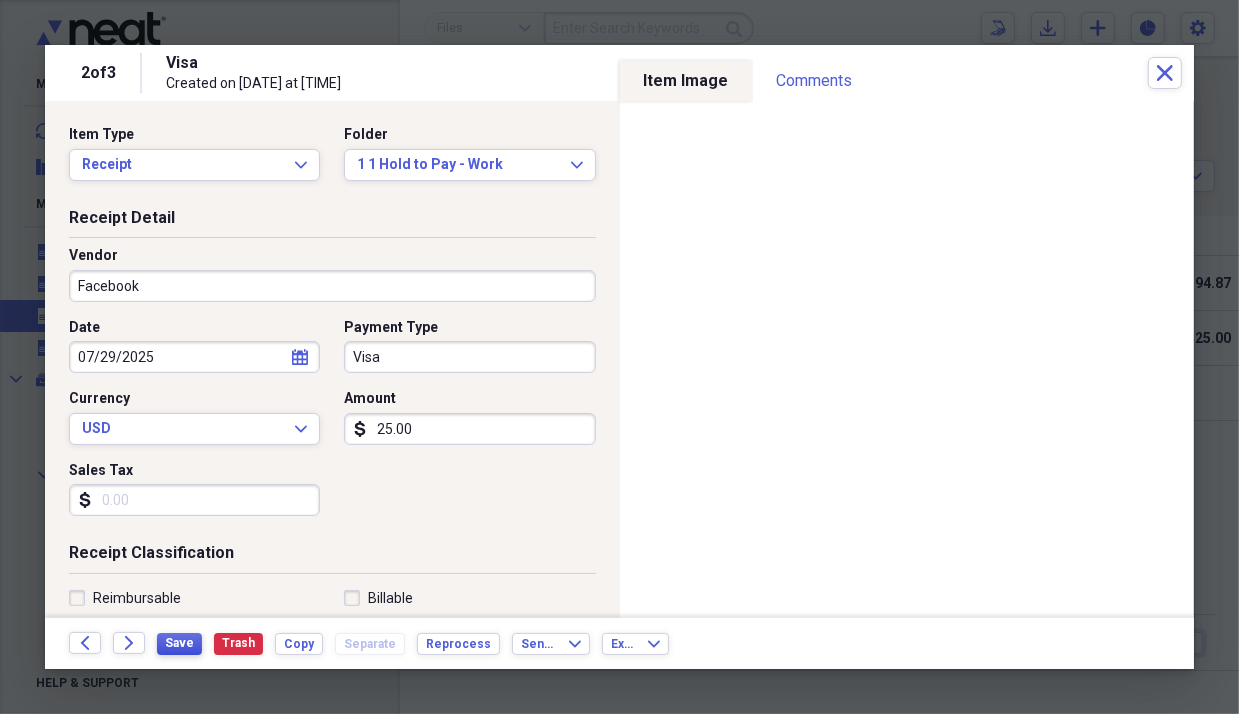 click on "Save" at bounding box center (179, 643) 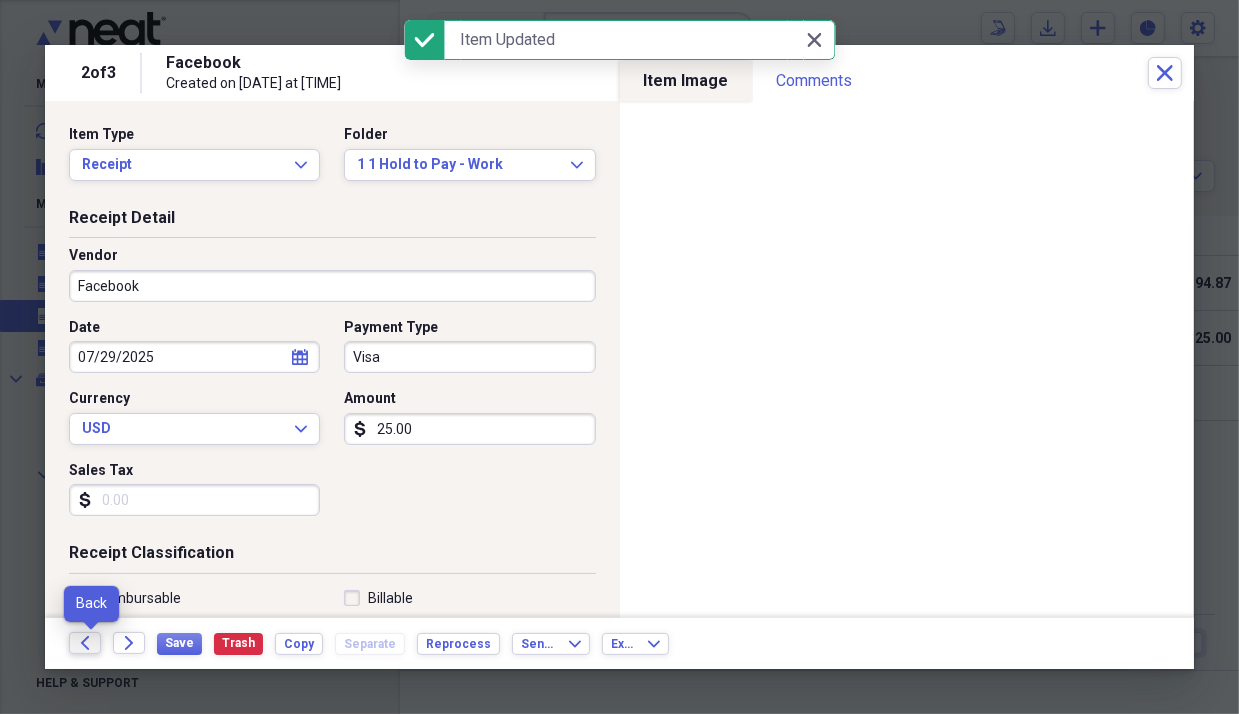 click on "Back" 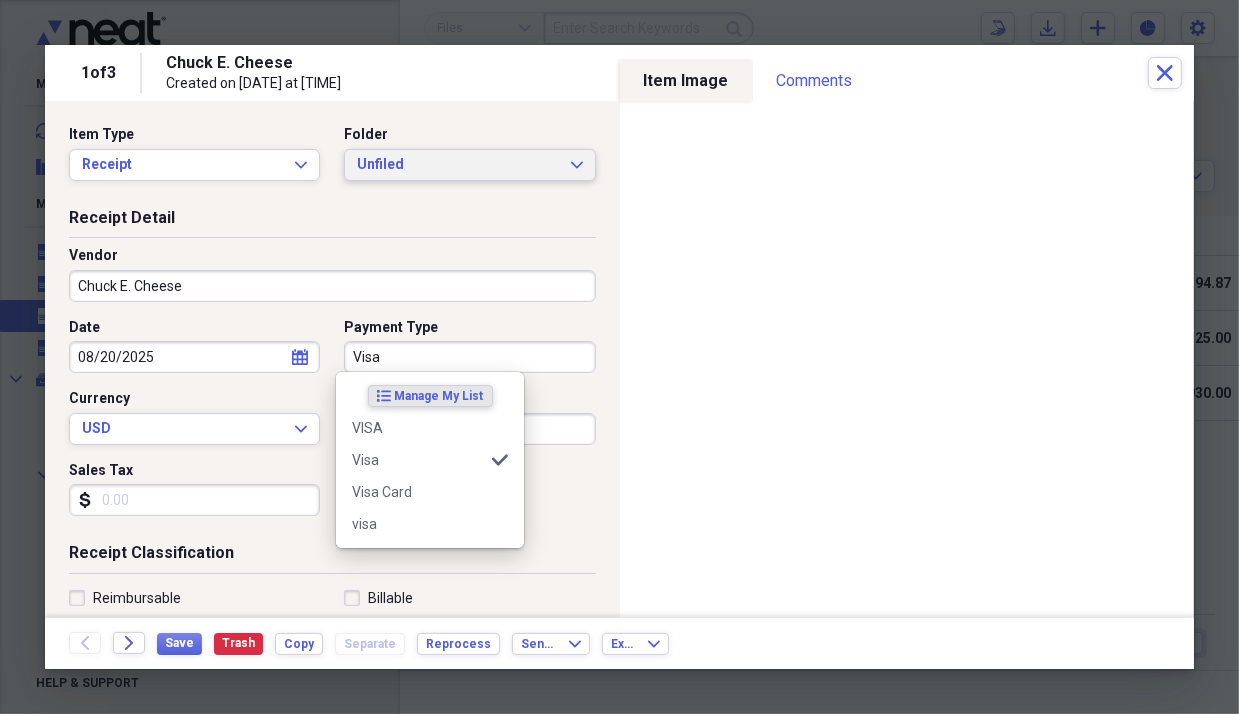 type on "Visa" 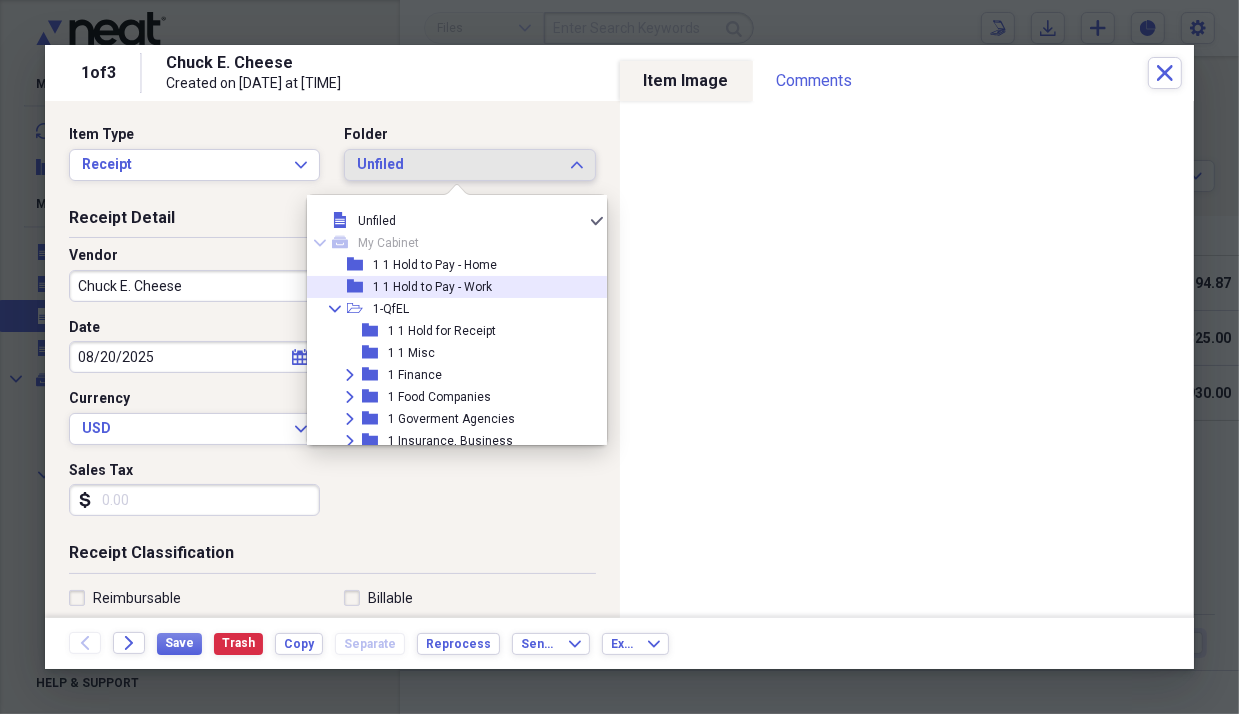 click on "1 1 Hold to Pay - Work" at bounding box center [432, 287] 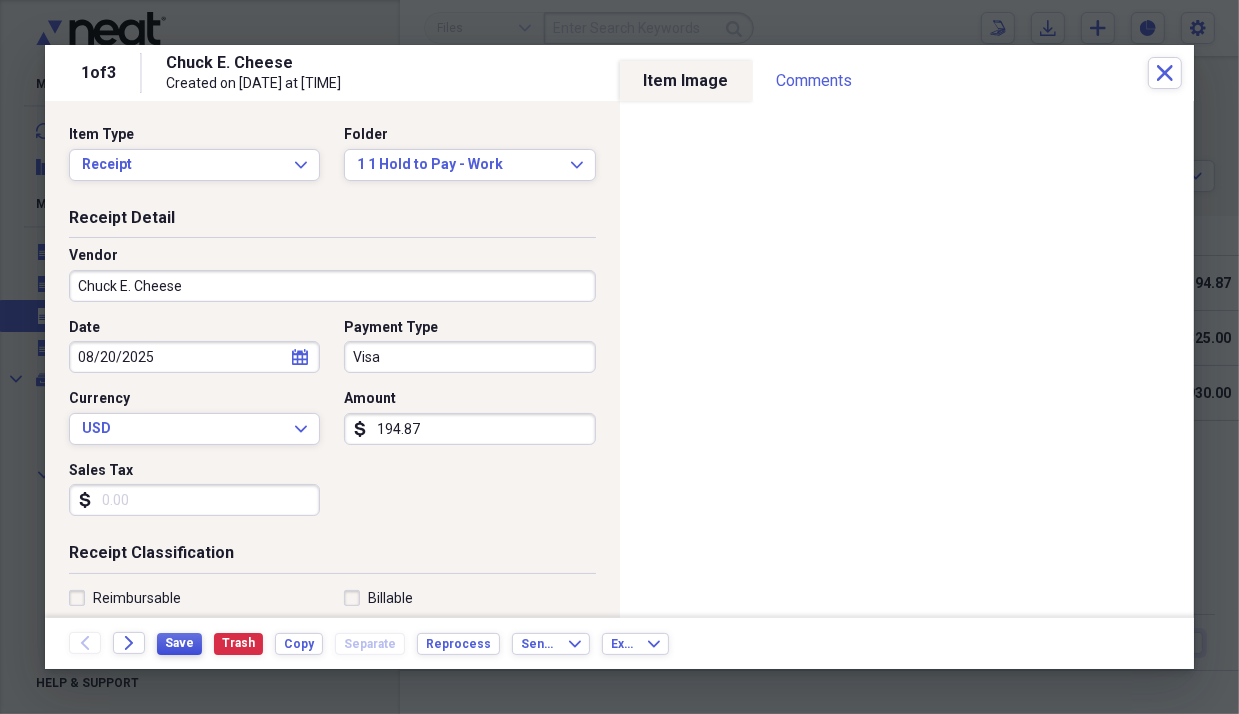 click on "Save" at bounding box center (179, 643) 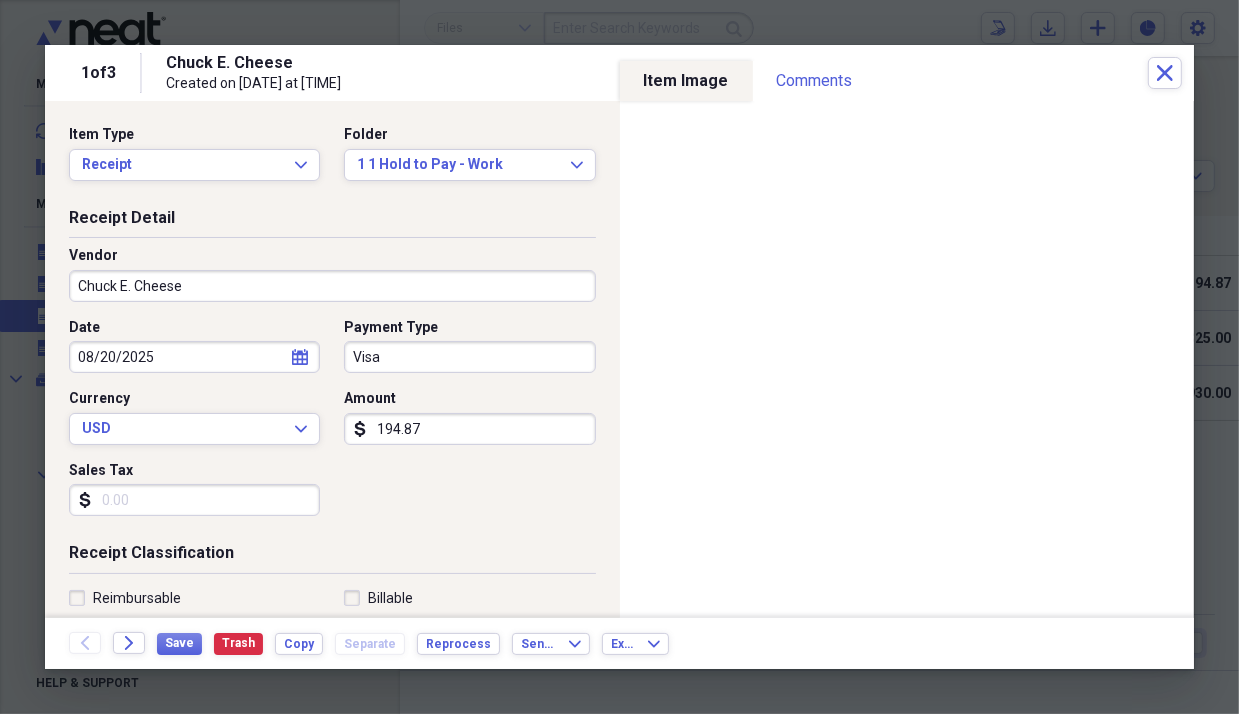 drag, startPoint x: 816, startPoint y: 32, endPoint x: 409, endPoint y: 443, distance: 578.4203 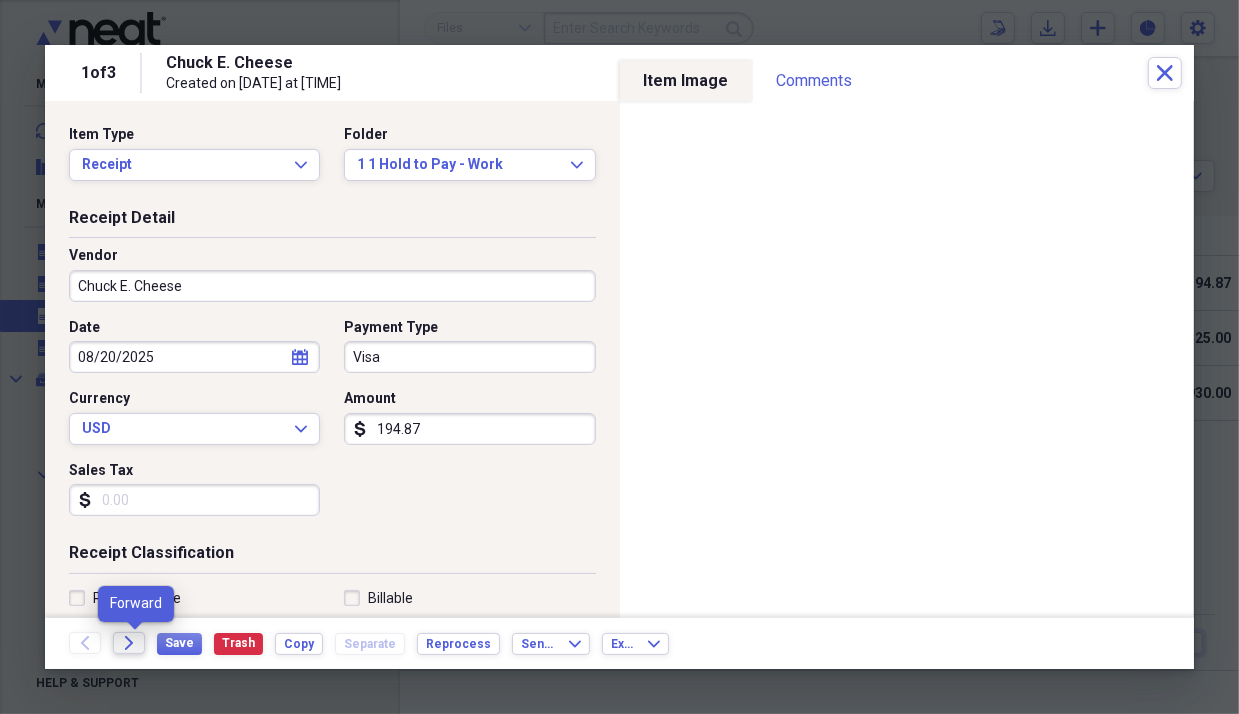 click on "Forward" at bounding box center [129, 643] 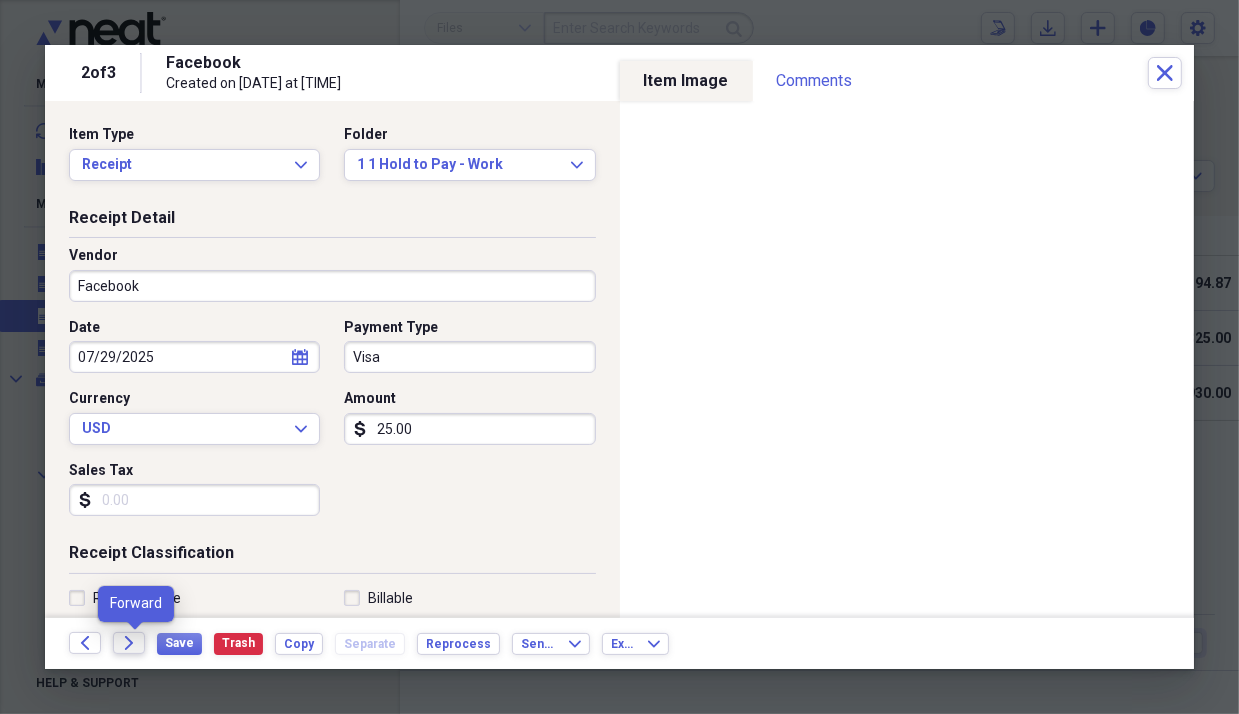 click on "Forward" at bounding box center (129, 643) 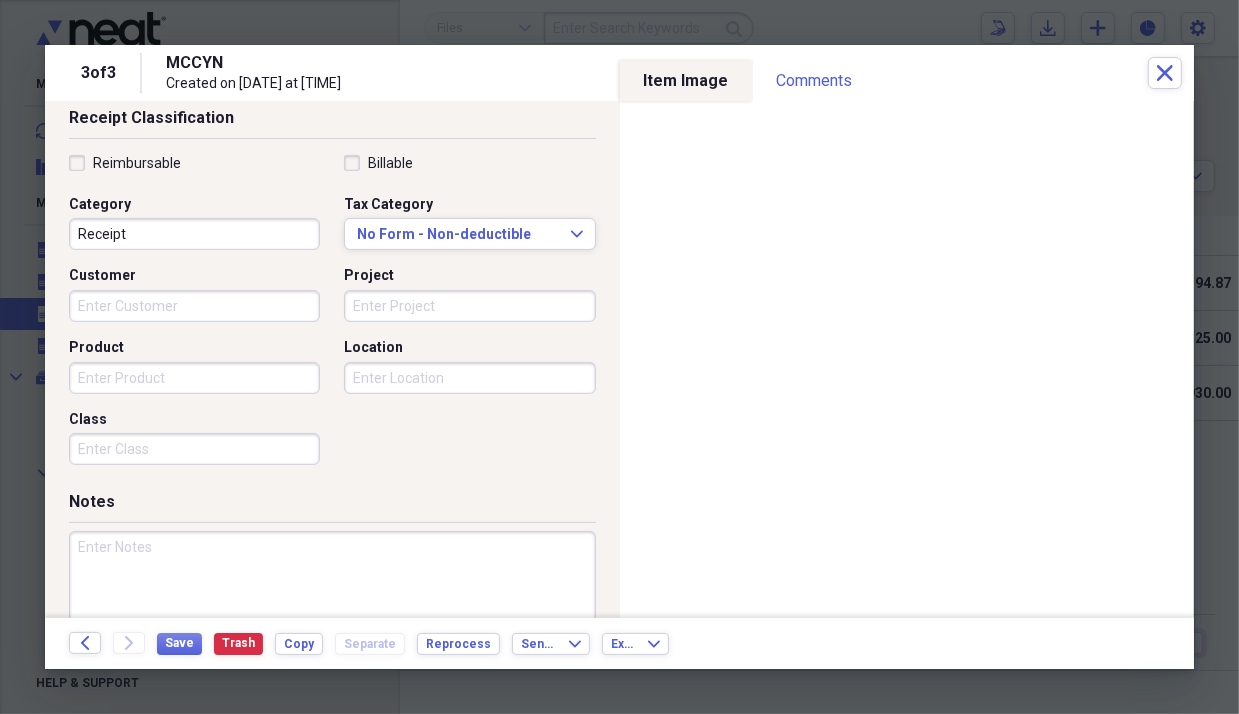 scroll, scrollTop: 496, scrollLeft: 0, axis: vertical 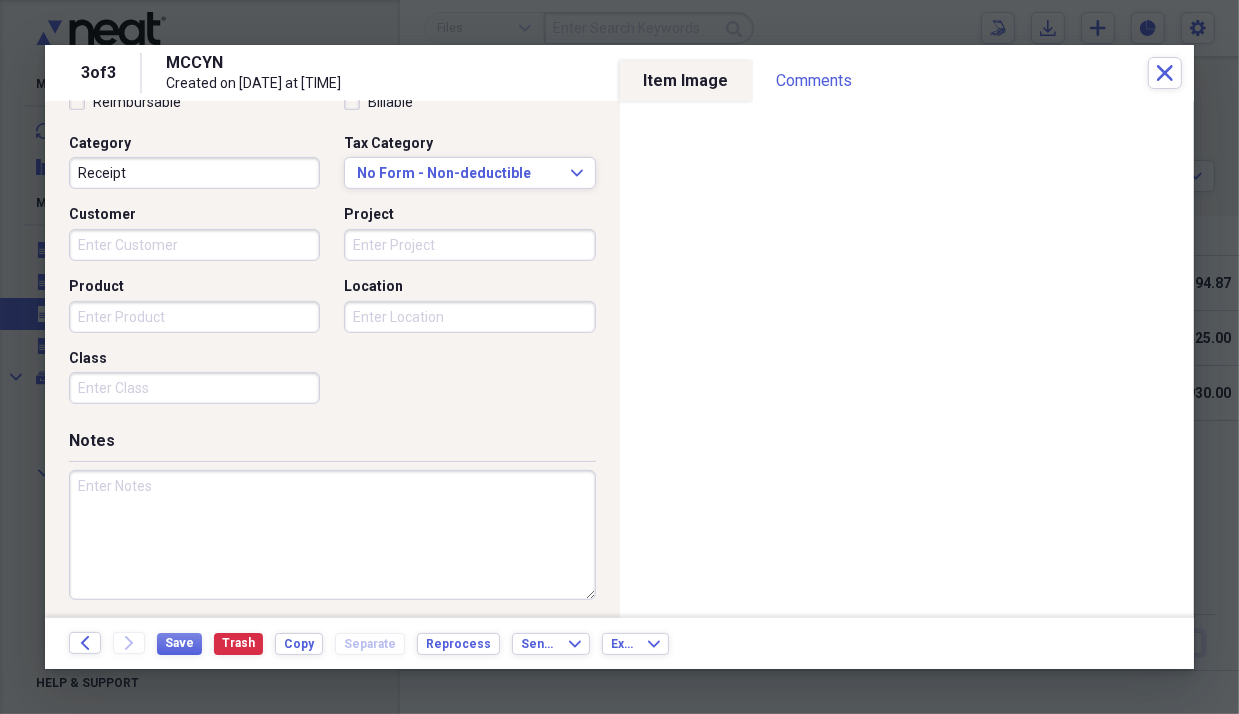 click at bounding box center [332, 535] 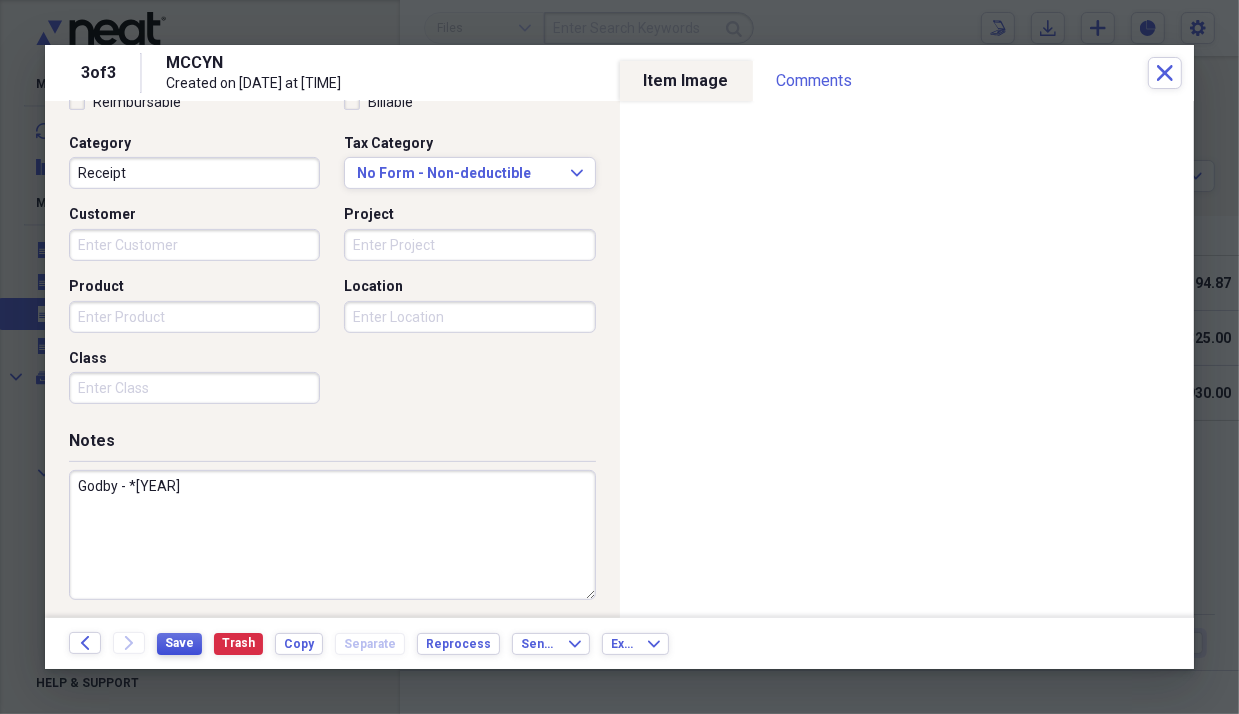 type on "Godby - *[YEAR]" 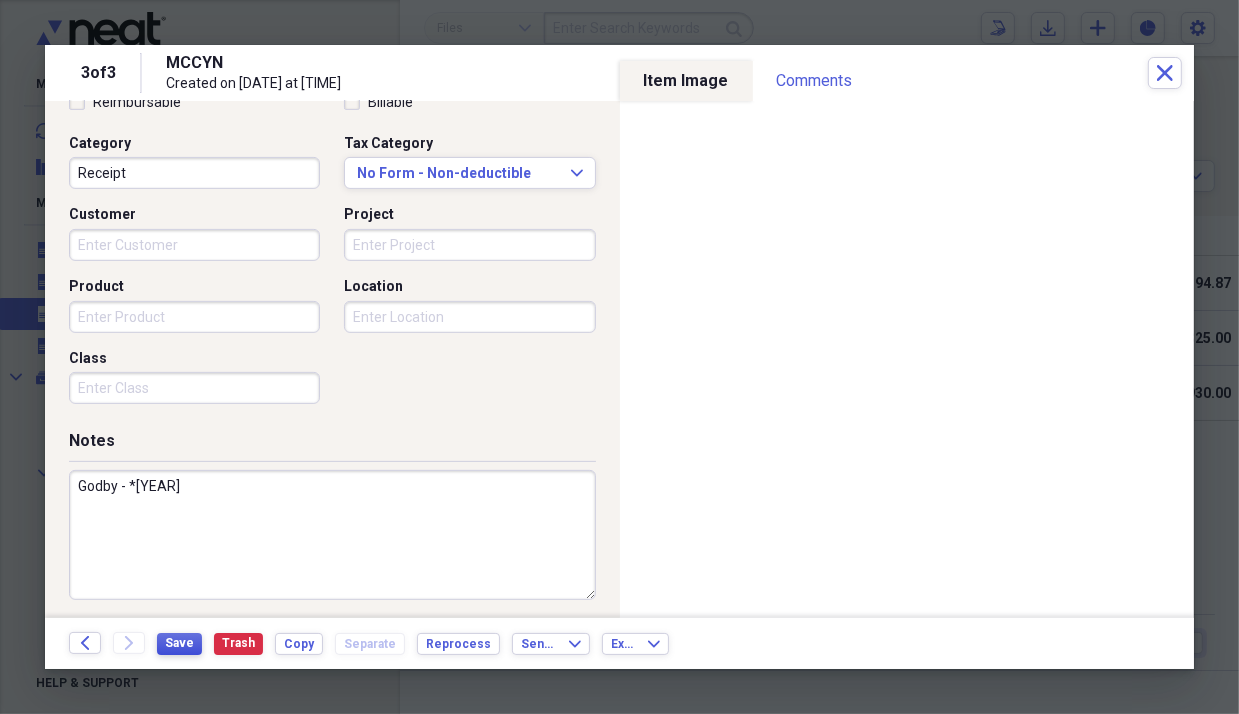click on "Save" at bounding box center [179, 643] 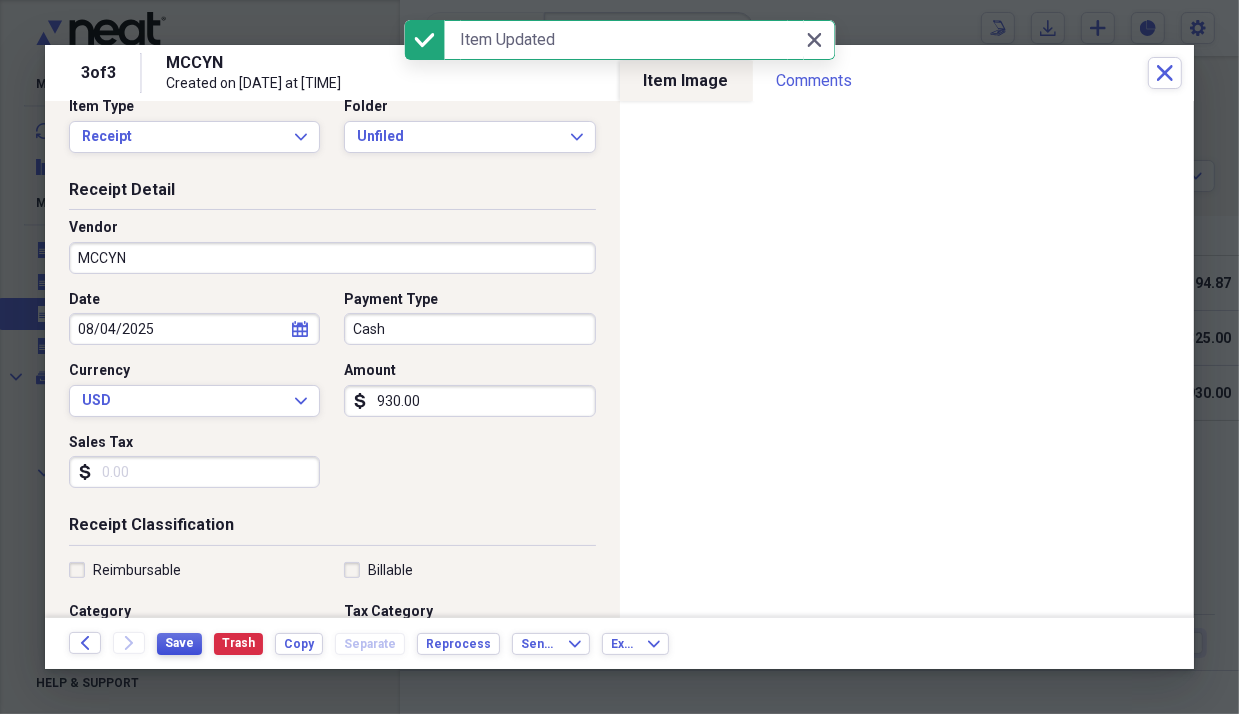 scroll, scrollTop: 0, scrollLeft: 0, axis: both 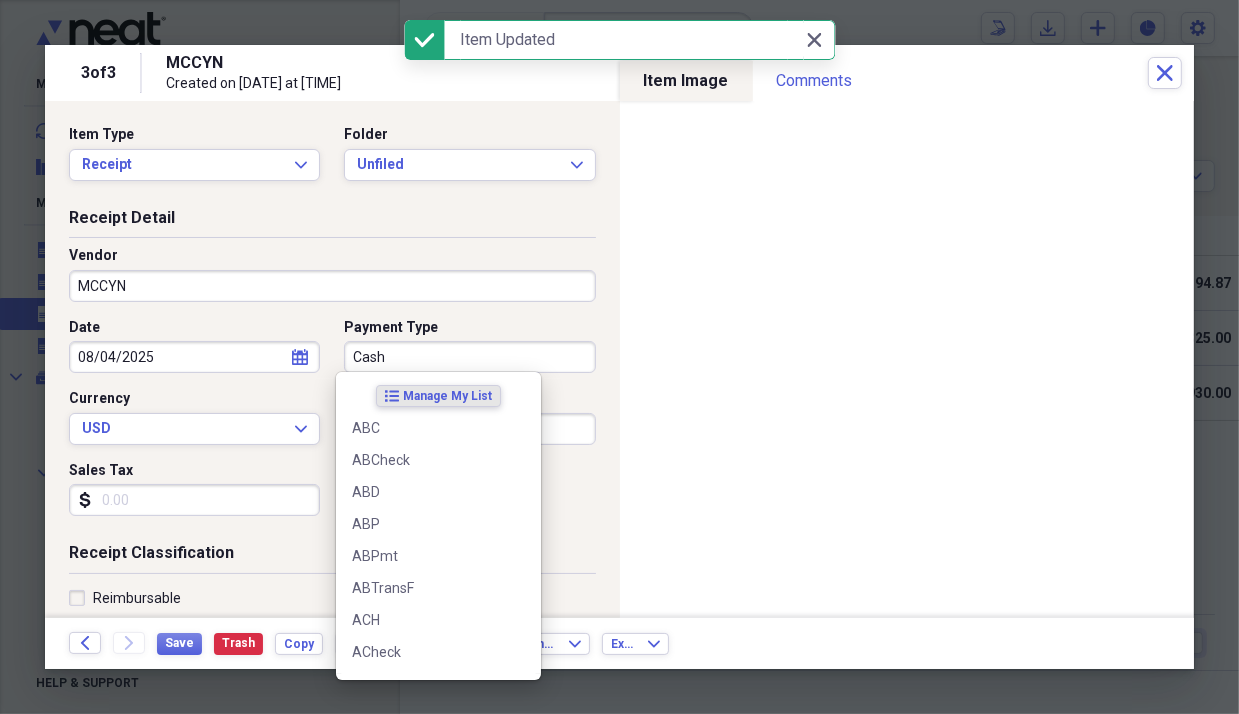 click on "Cash" at bounding box center (469, 357) 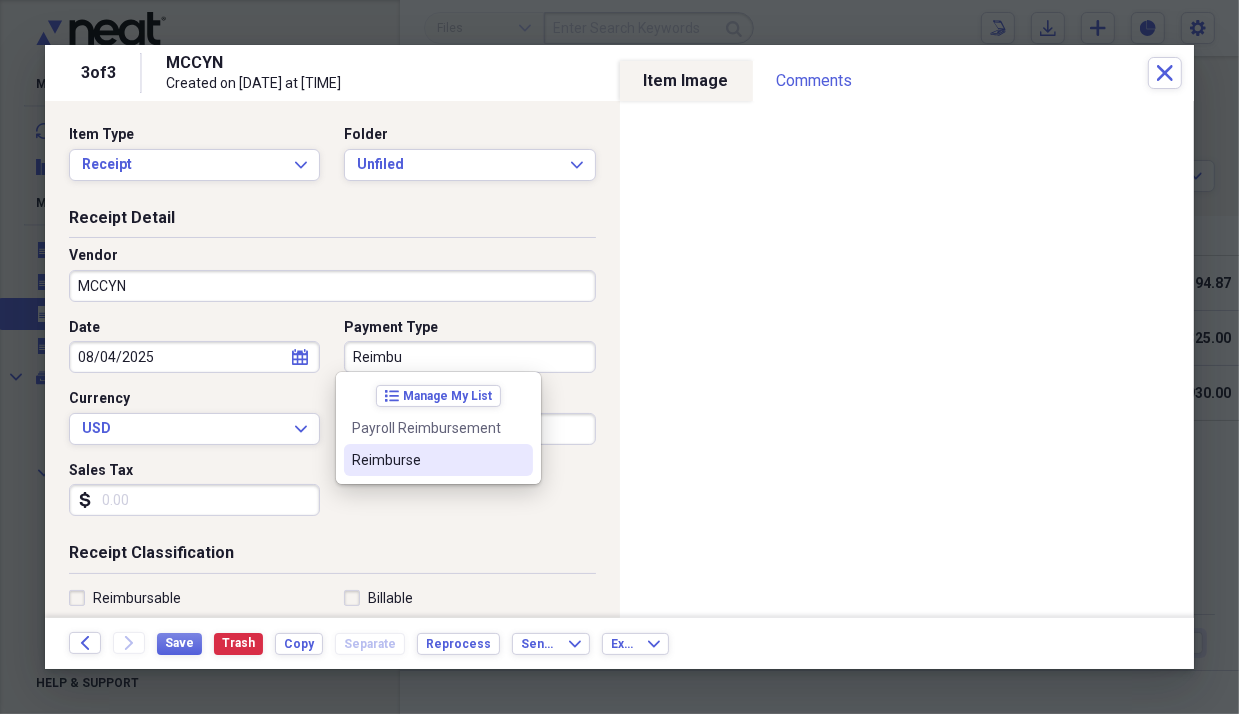 click on "Reimburse" at bounding box center (426, 460) 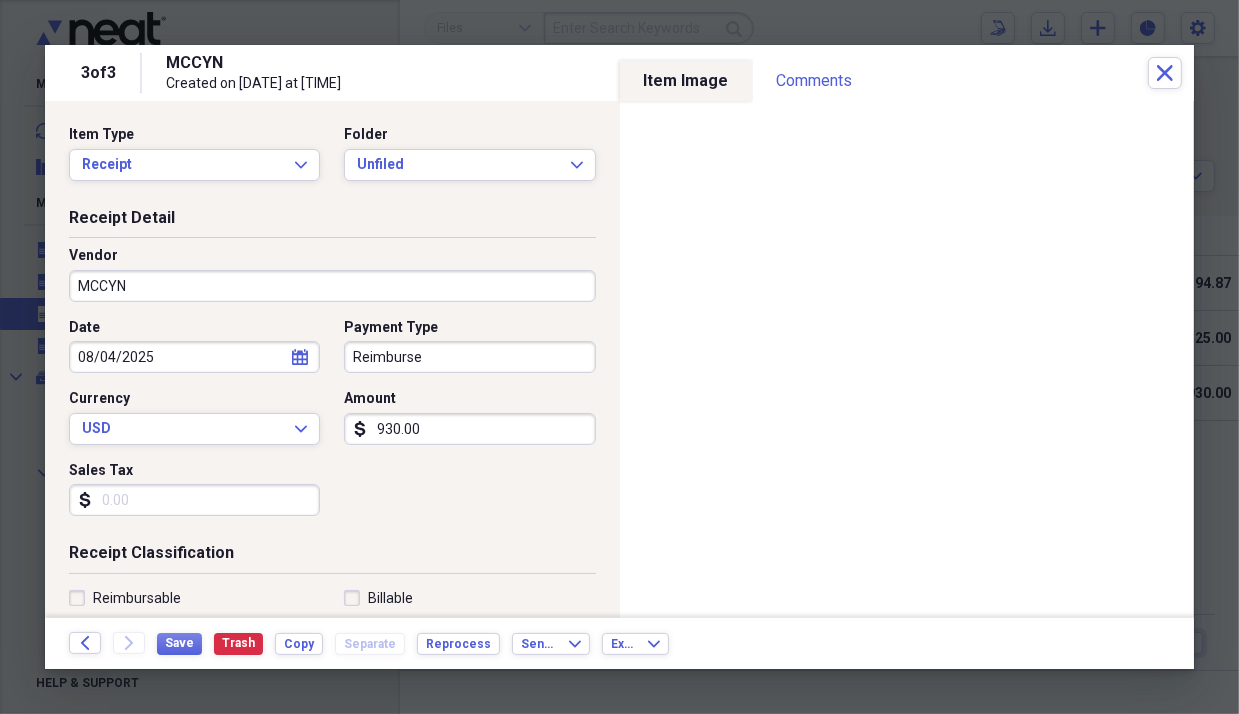 drag, startPoint x: 427, startPoint y: 352, endPoint x: 285, endPoint y: 347, distance: 142.088 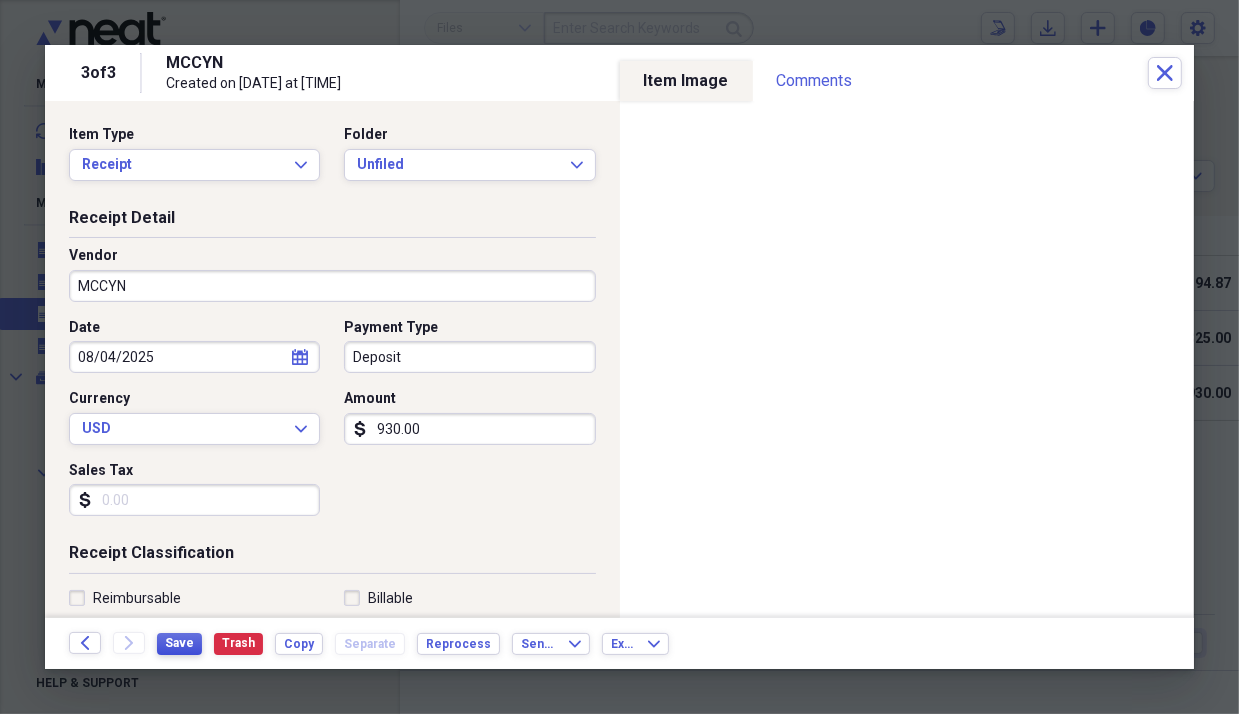 type on "Deposit" 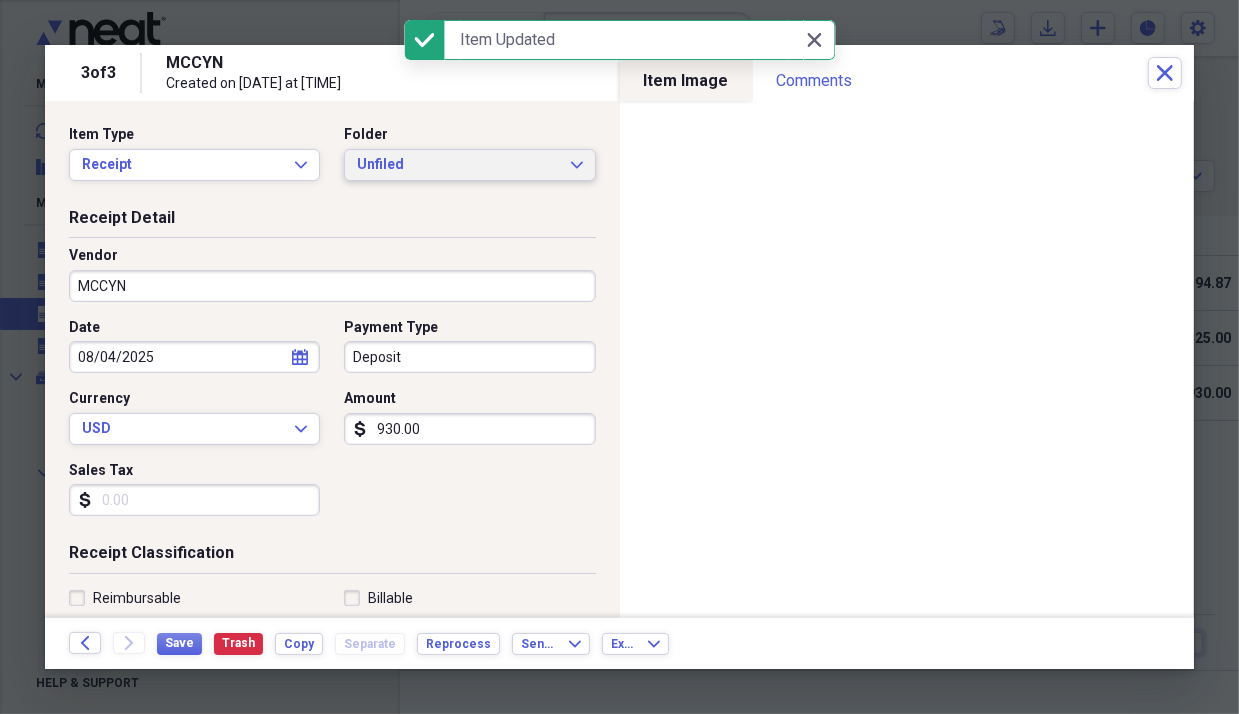 click on "Unfiled" at bounding box center [457, 165] 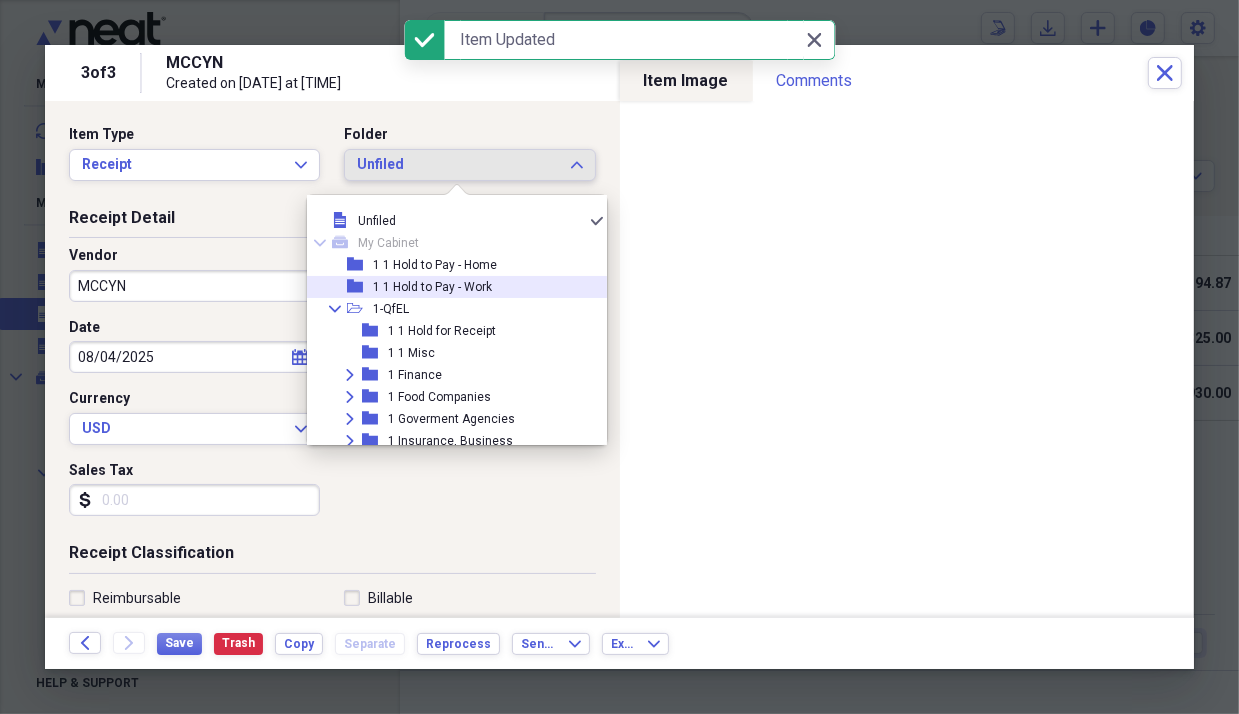 click on "1 1 Hold to Pay - Work" at bounding box center [432, 287] 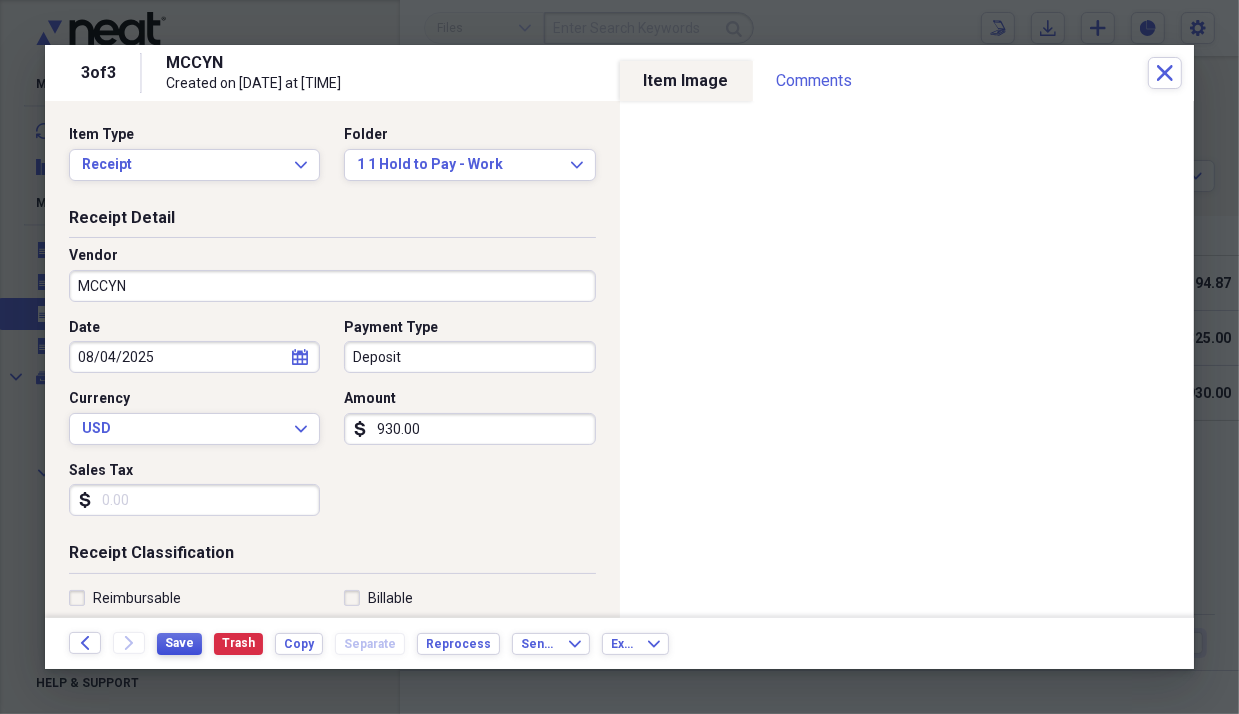 click on "Save" at bounding box center [179, 643] 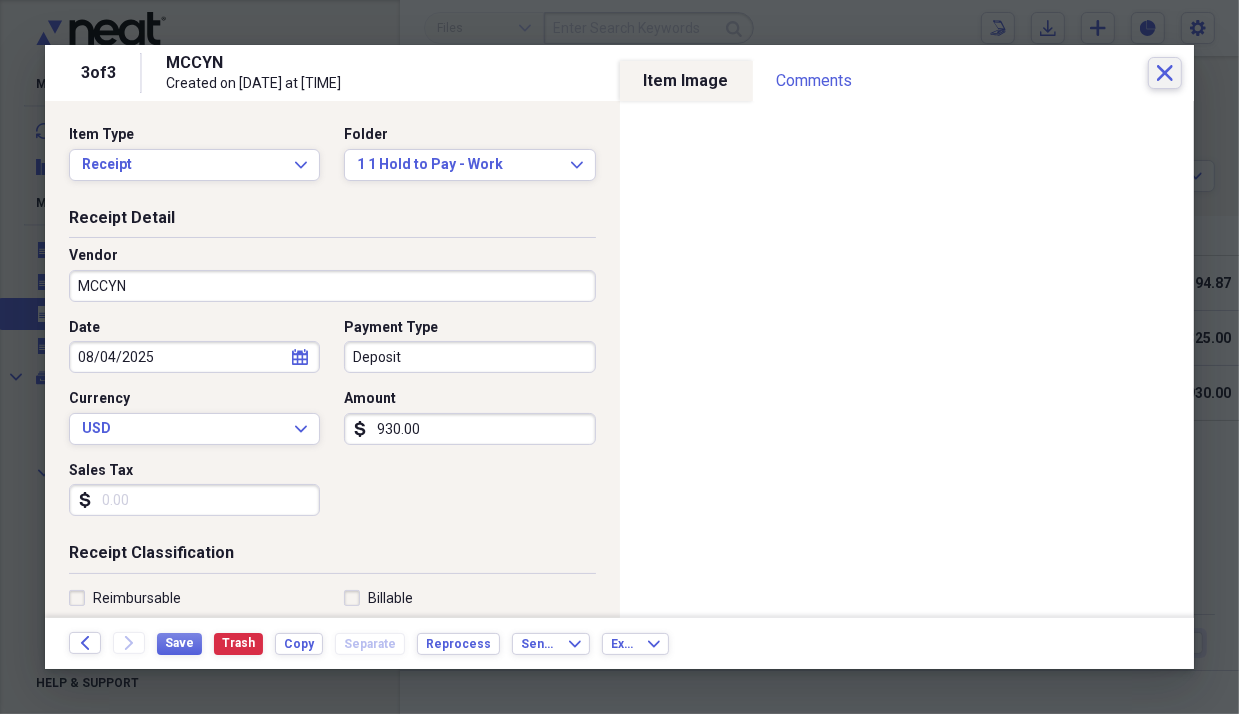 drag, startPoint x: 1168, startPoint y: 76, endPoint x: 551, endPoint y: 419, distance: 705.9306 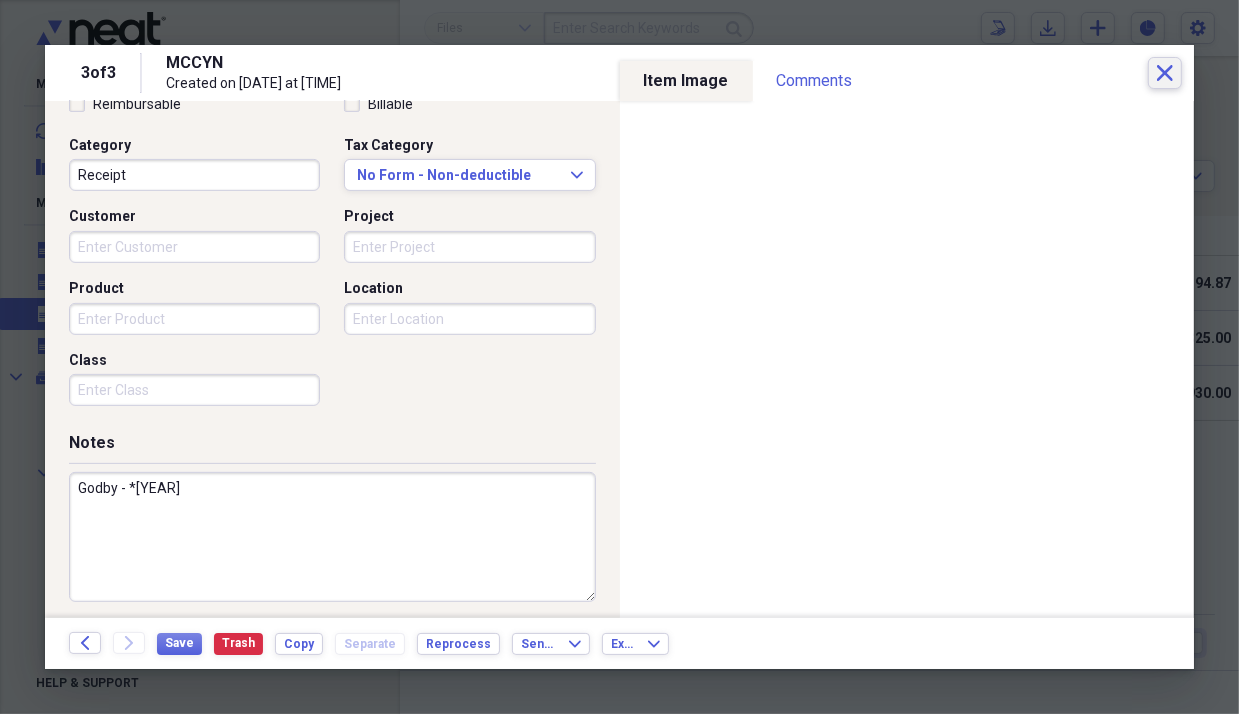 scroll, scrollTop: 496, scrollLeft: 0, axis: vertical 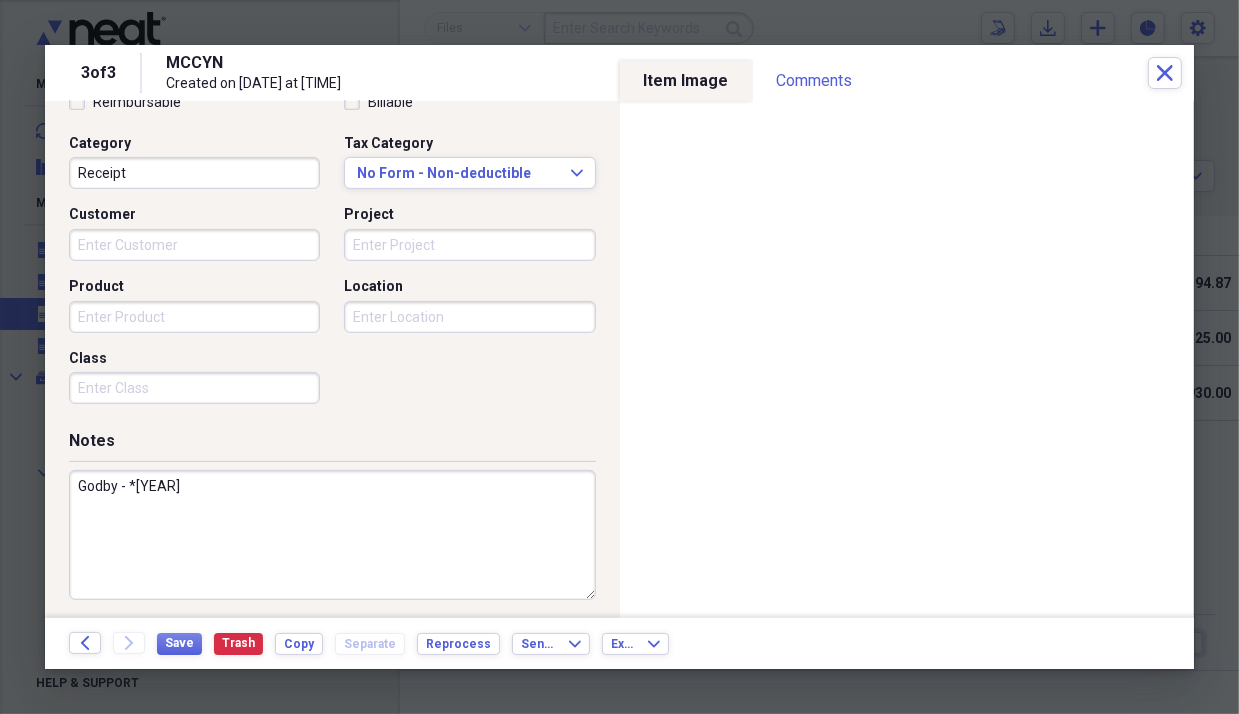 drag, startPoint x: 216, startPoint y: 483, endPoint x: 235, endPoint y: 480, distance: 19.235384 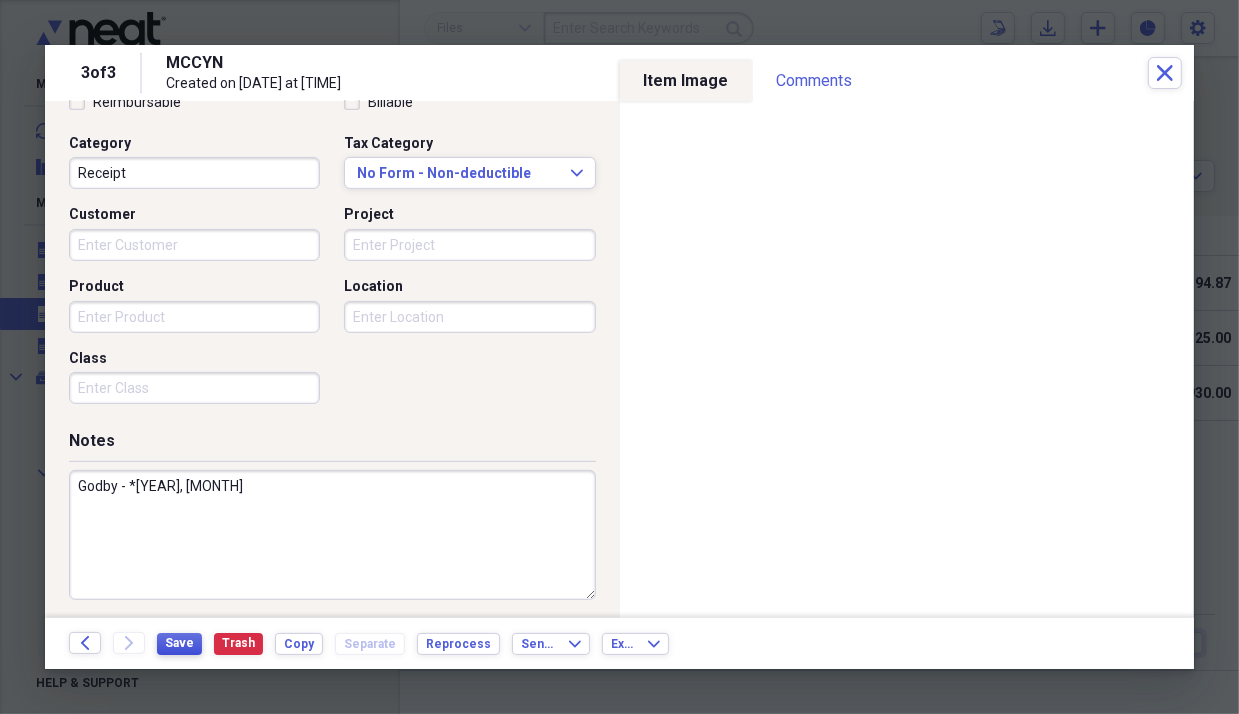 type on "Godby - *[YEAR], [MONTH]" 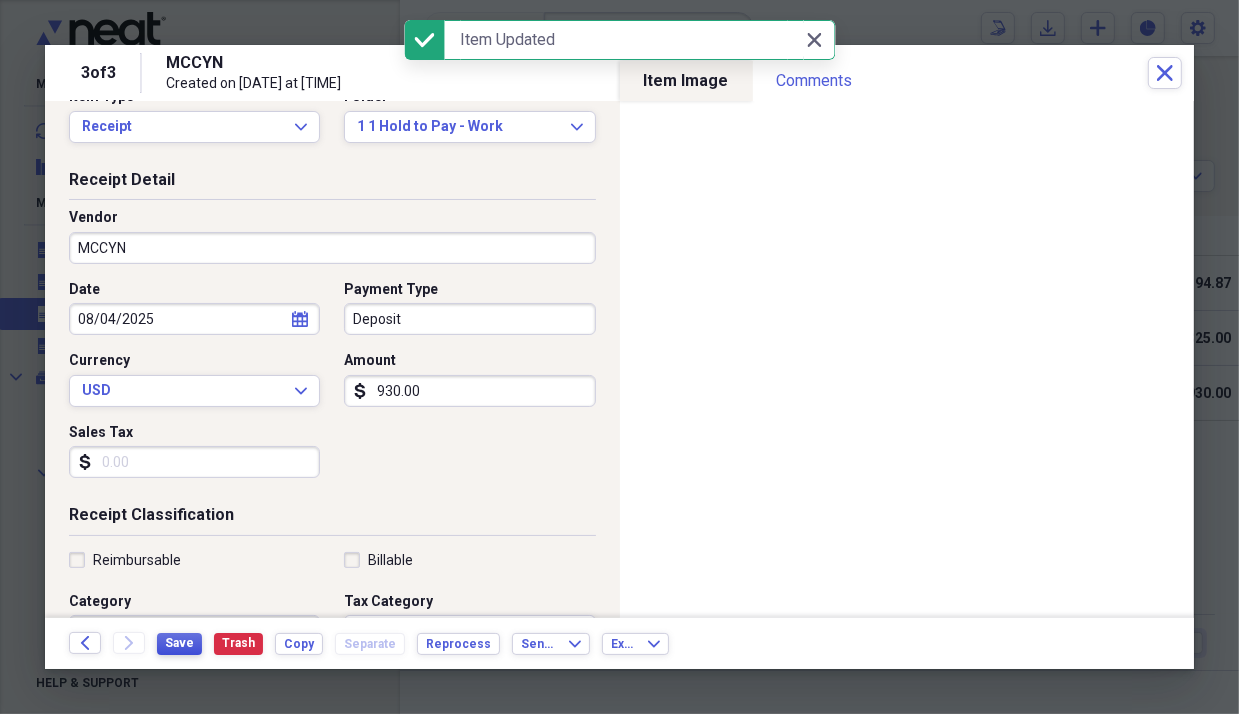 scroll, scrollTop: 0, scrollLeft: 0, axis: both 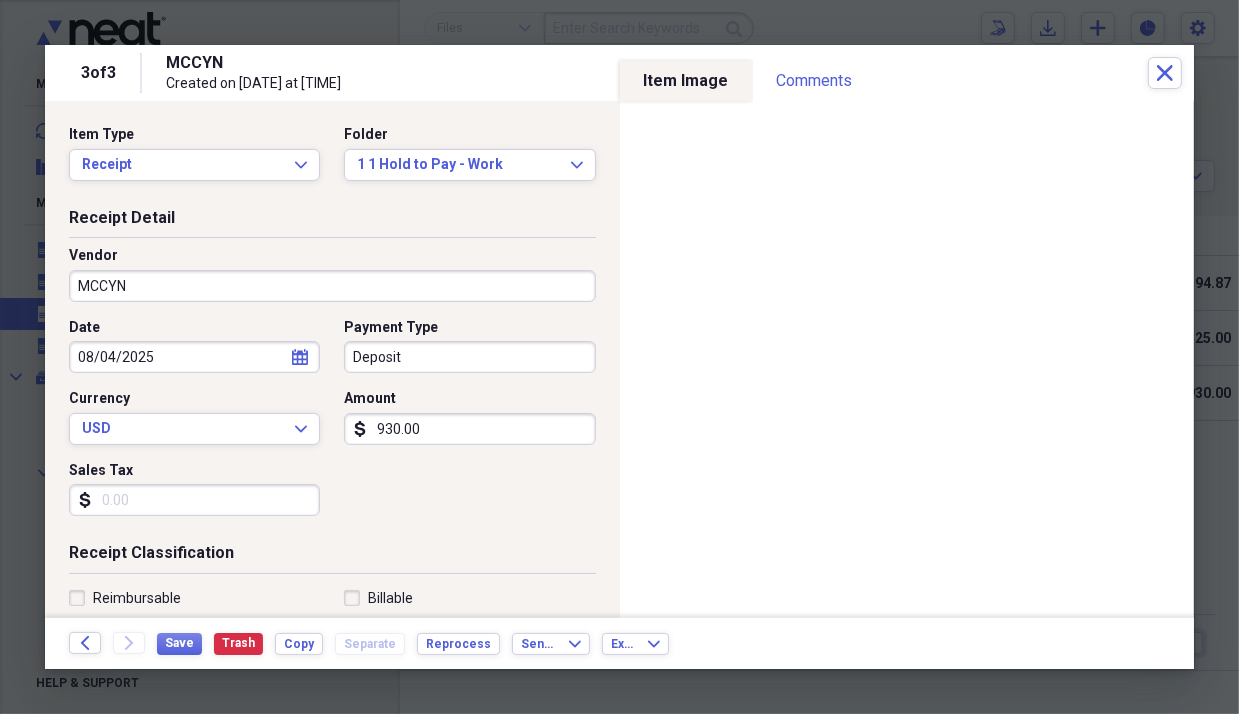 click on "calendar Calendar" at bounding box center [300, 357] 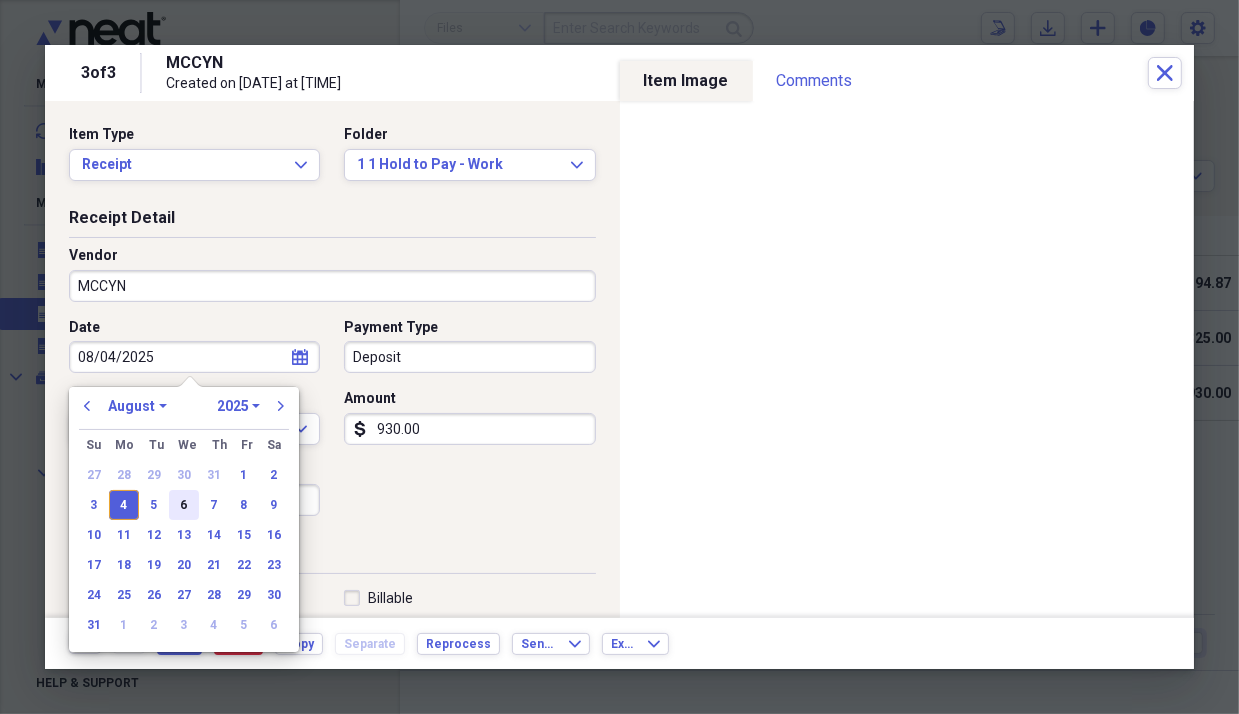 click on "6" at bounding box center (184, 505) 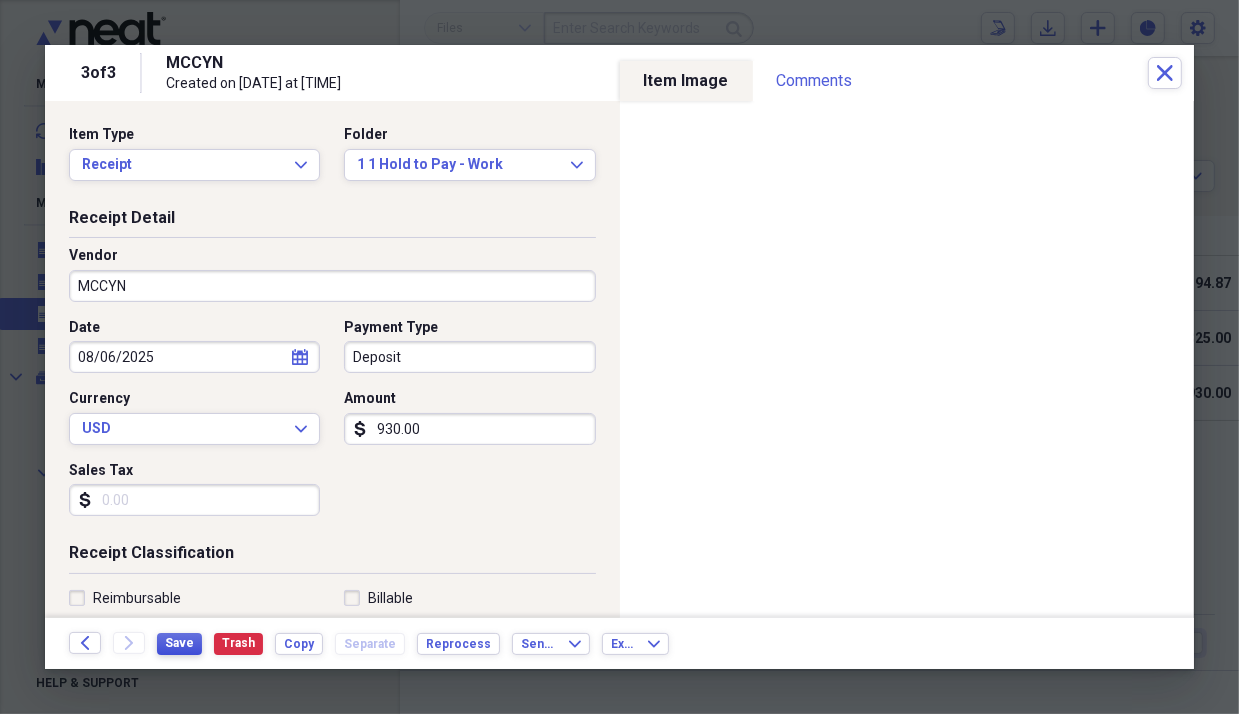 click on "Save" at bounding box center (179, 643) 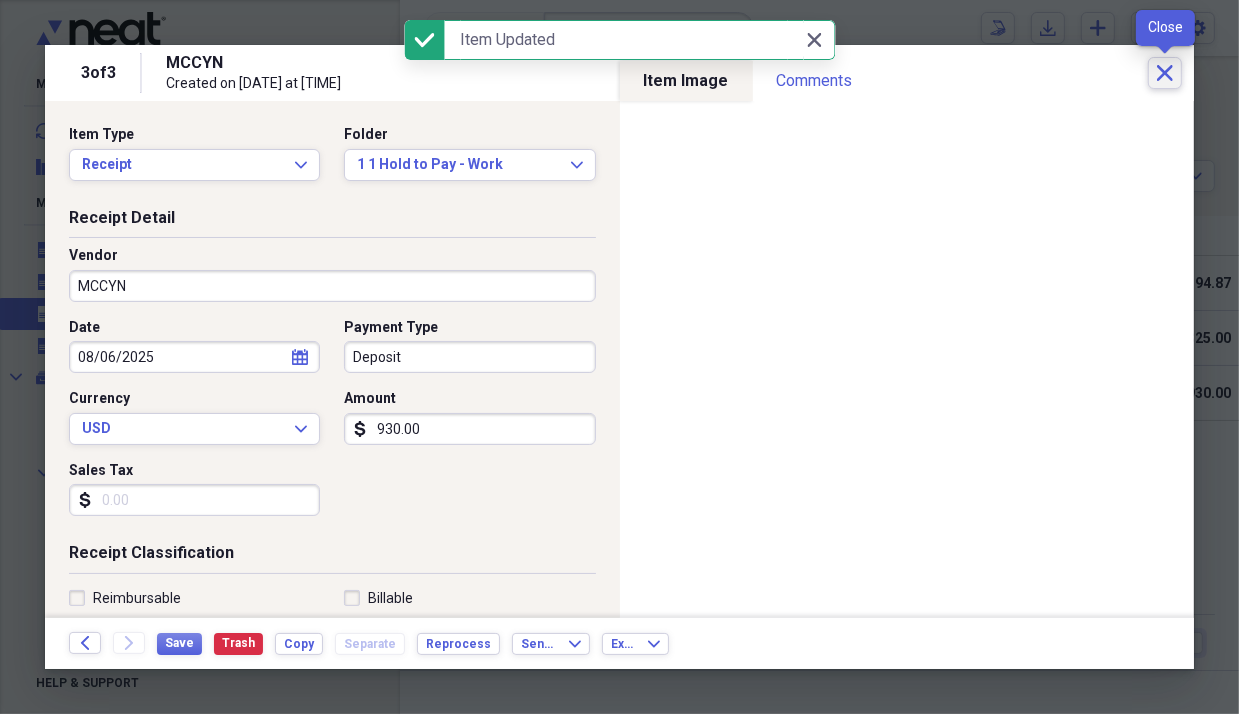 click on "Close" at bounding box center (1165, 73) 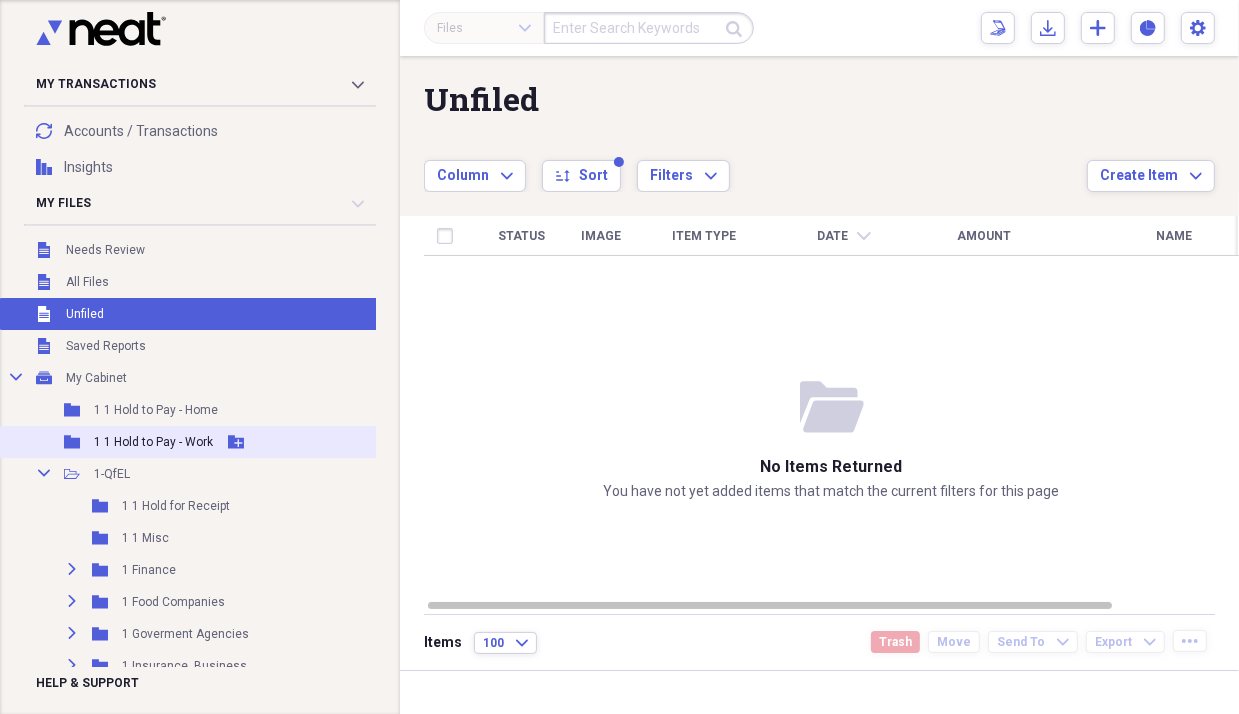 click on "1 1 Hold to Pay - Work" at bounding box center (153, 442) 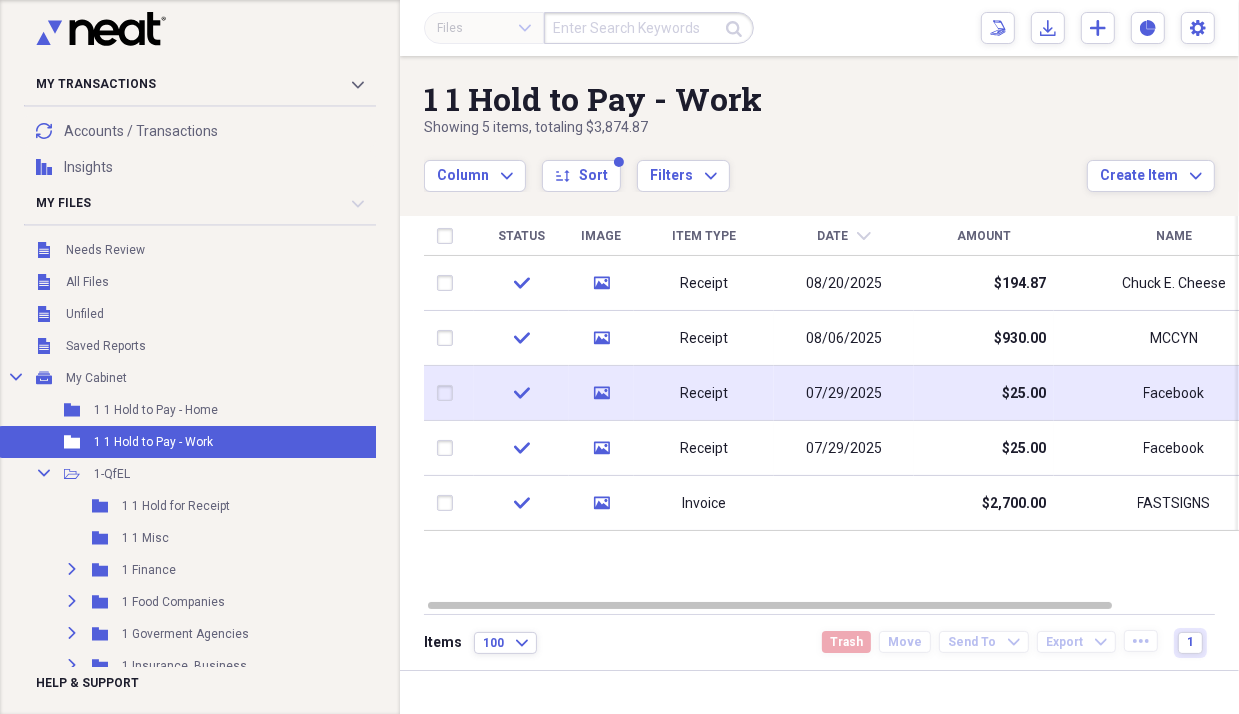 click at bounding box center (449, 393) 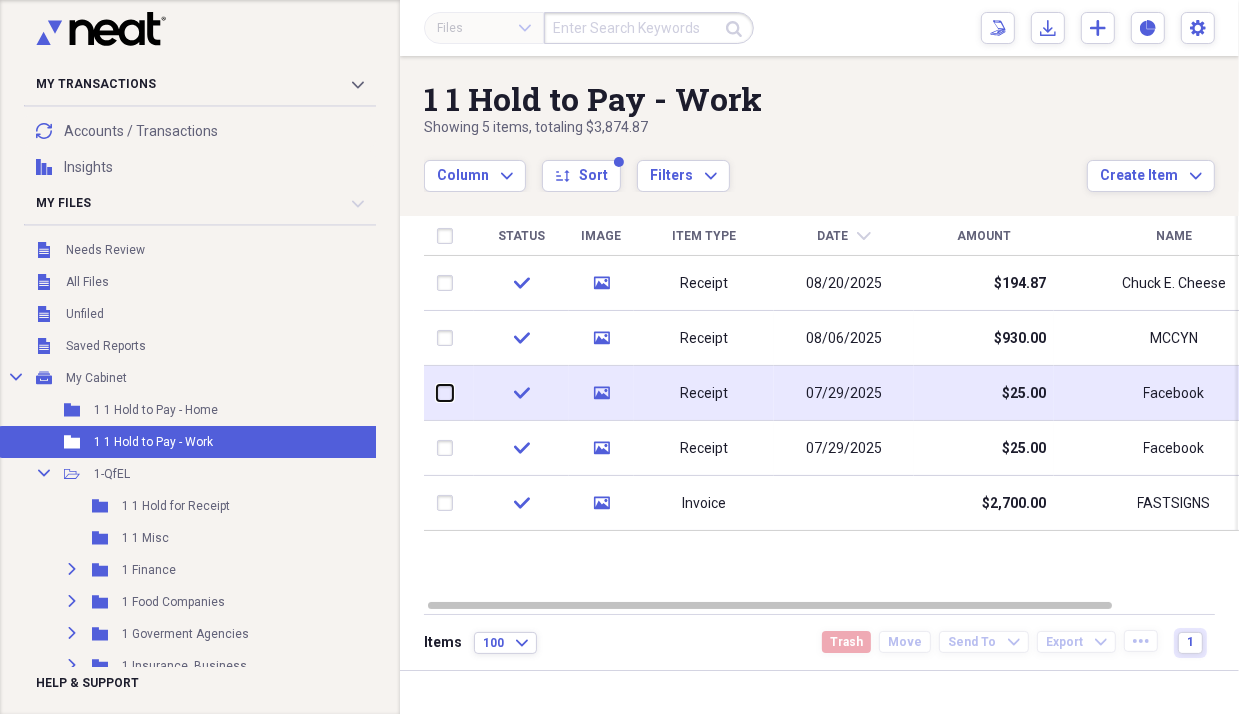 click at bounding box center [437, 393] 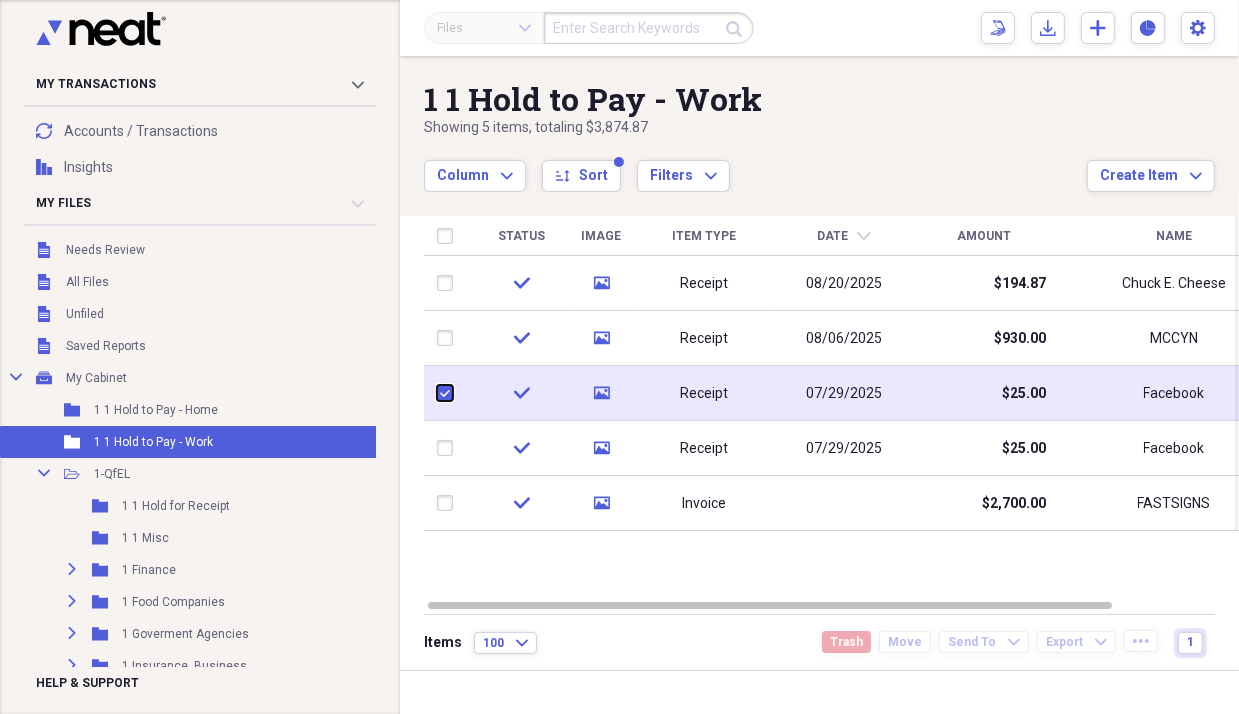 checkbox on "true" 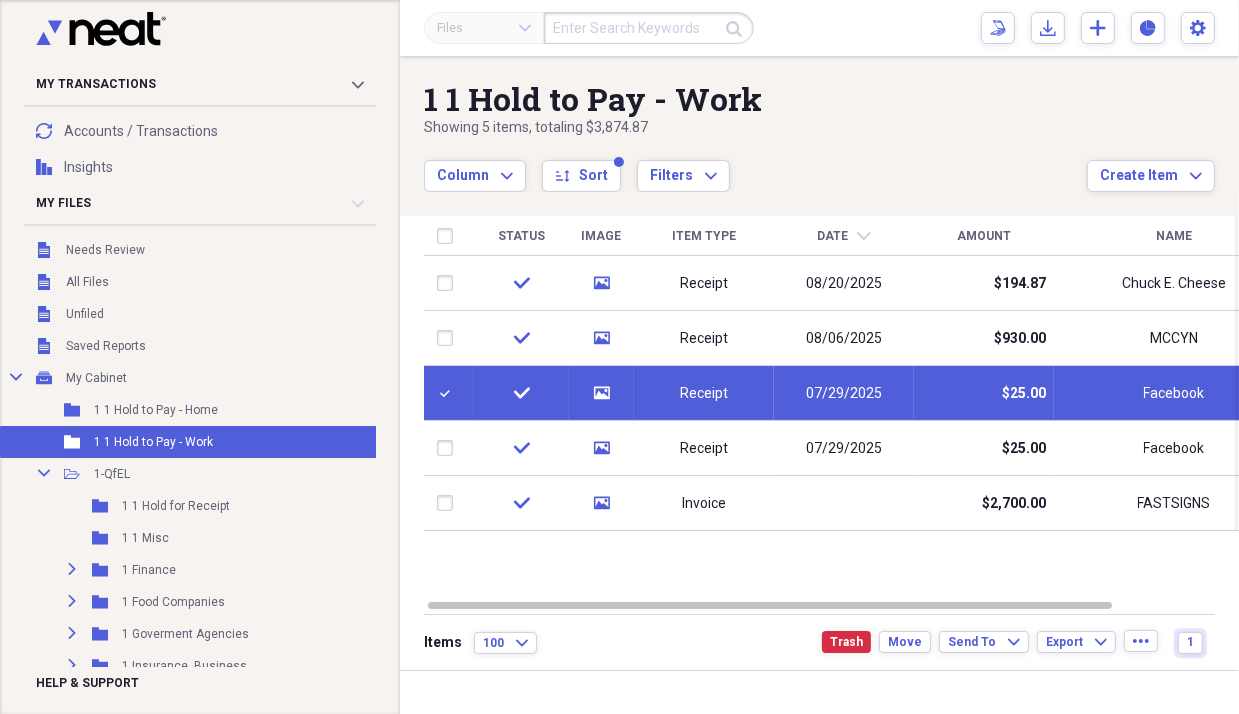 click at bounding box center (449, 393) 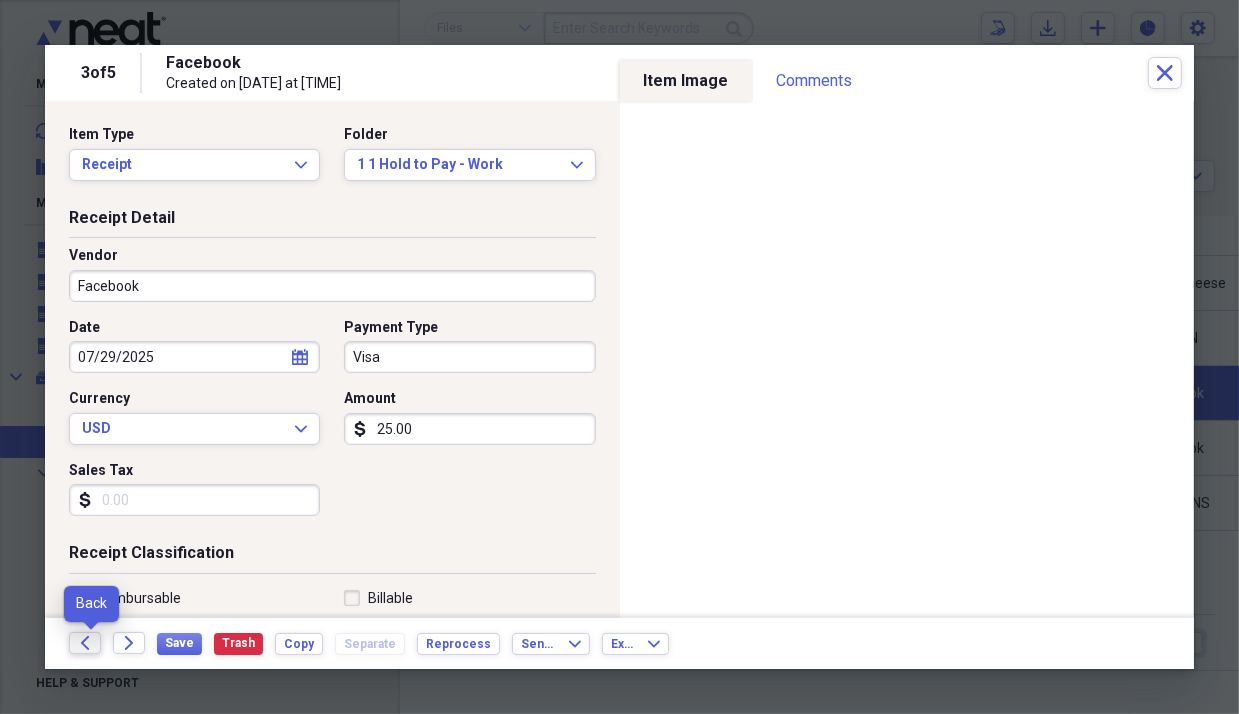 click on "Back" 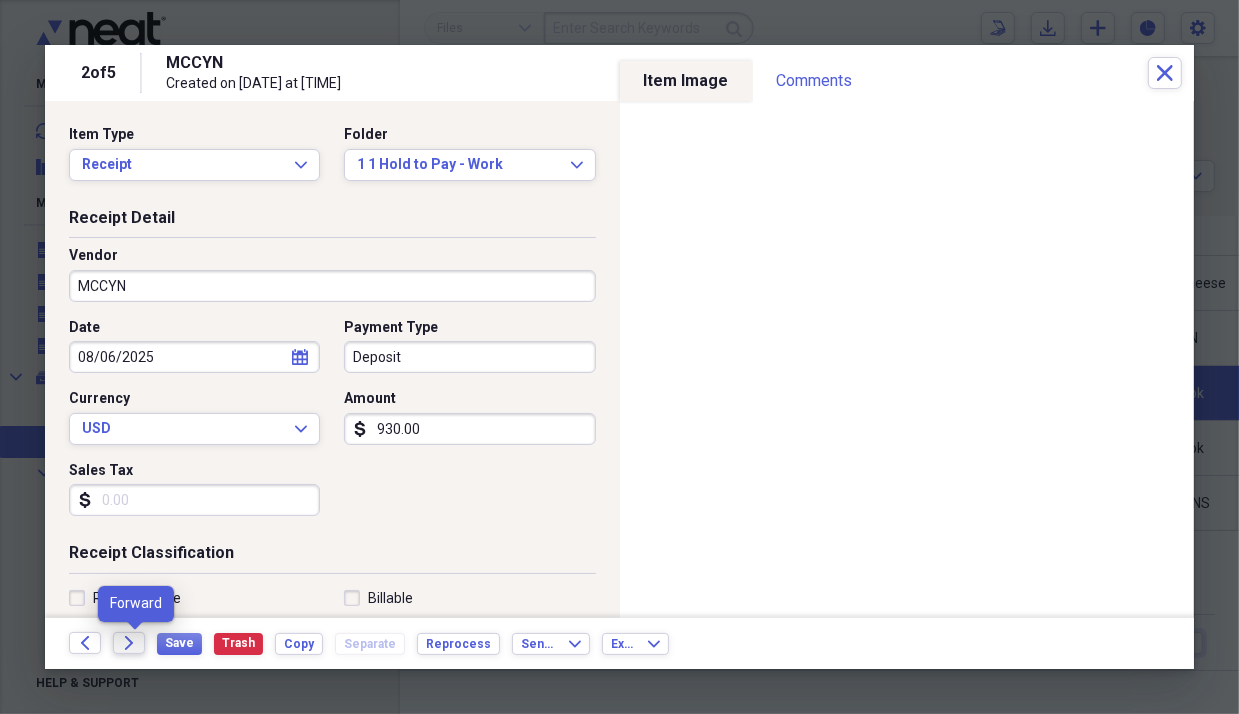 click on "Forward" at bounding box center (129, 643) 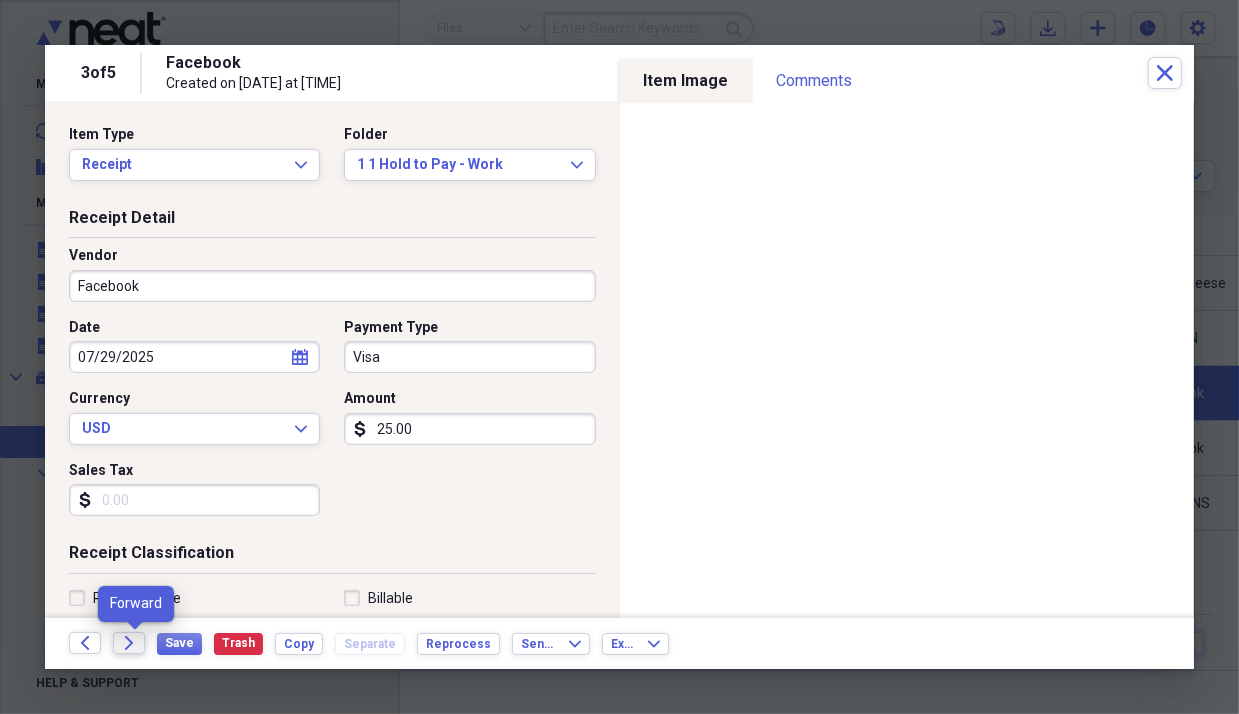 click on "Forward" at bounding box center (129, 643) 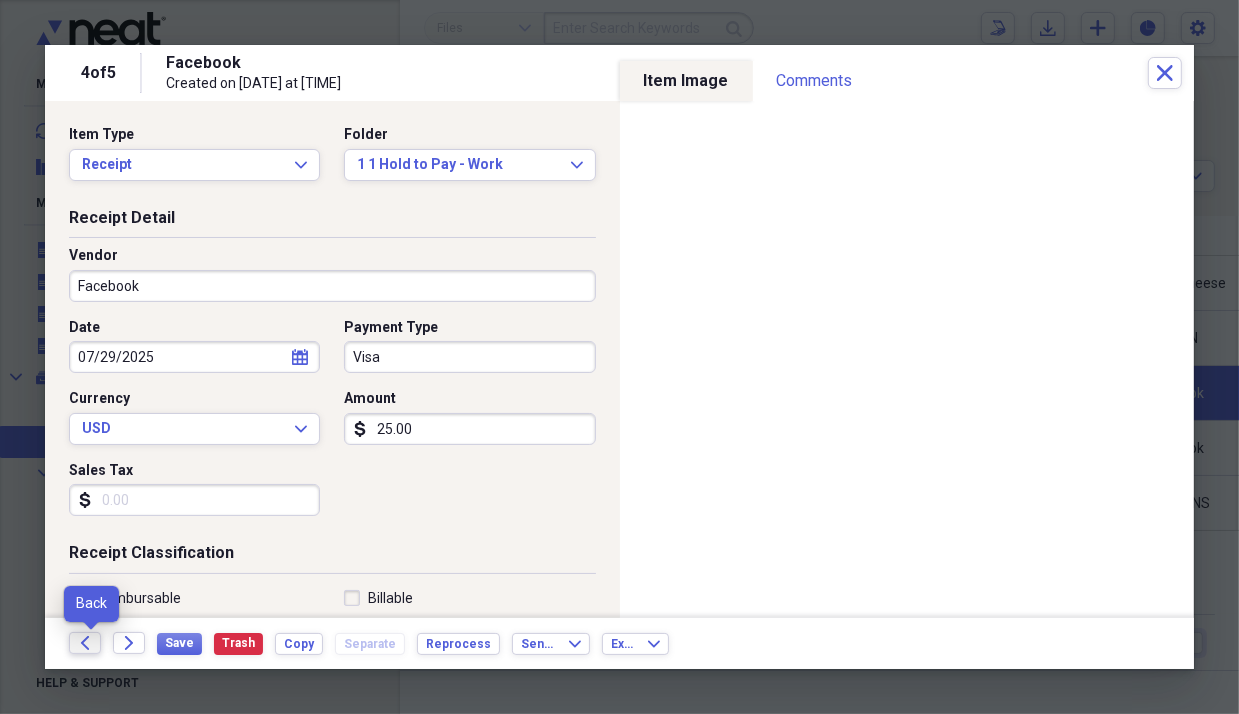 click on "Back" at bounding box center (85, 643) 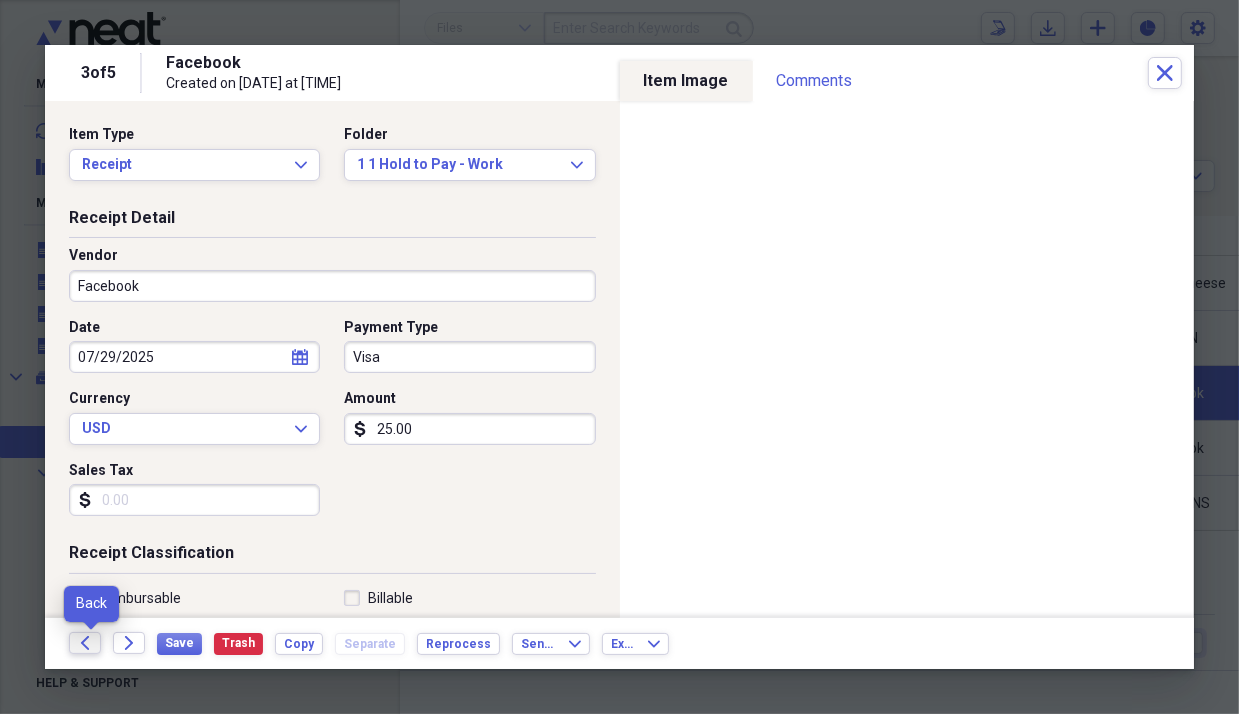 click on "Back" 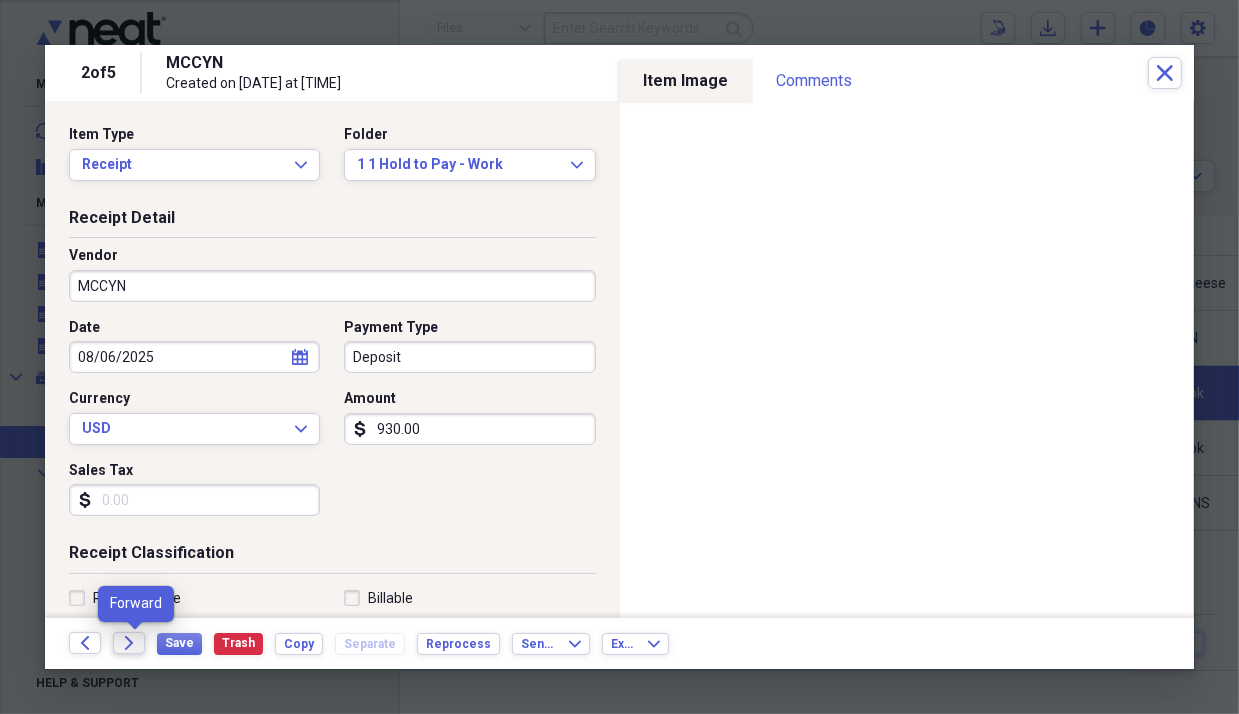 click on "Forward" 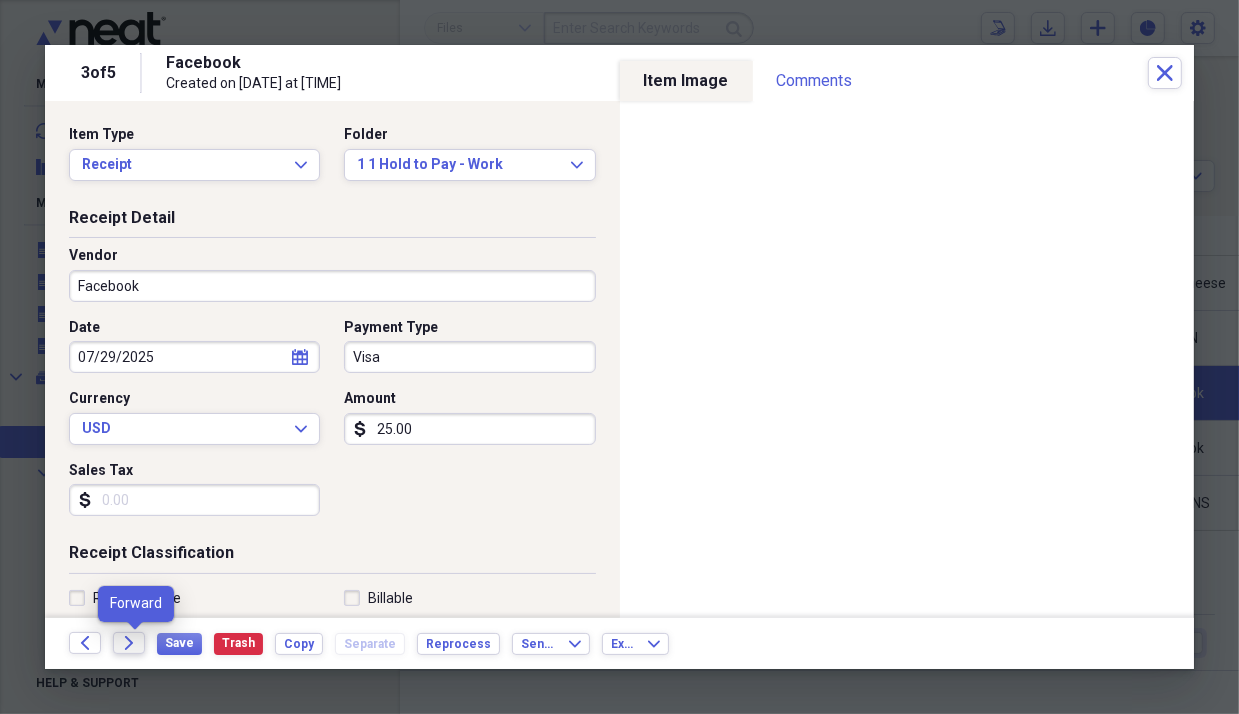 click on "Forward" 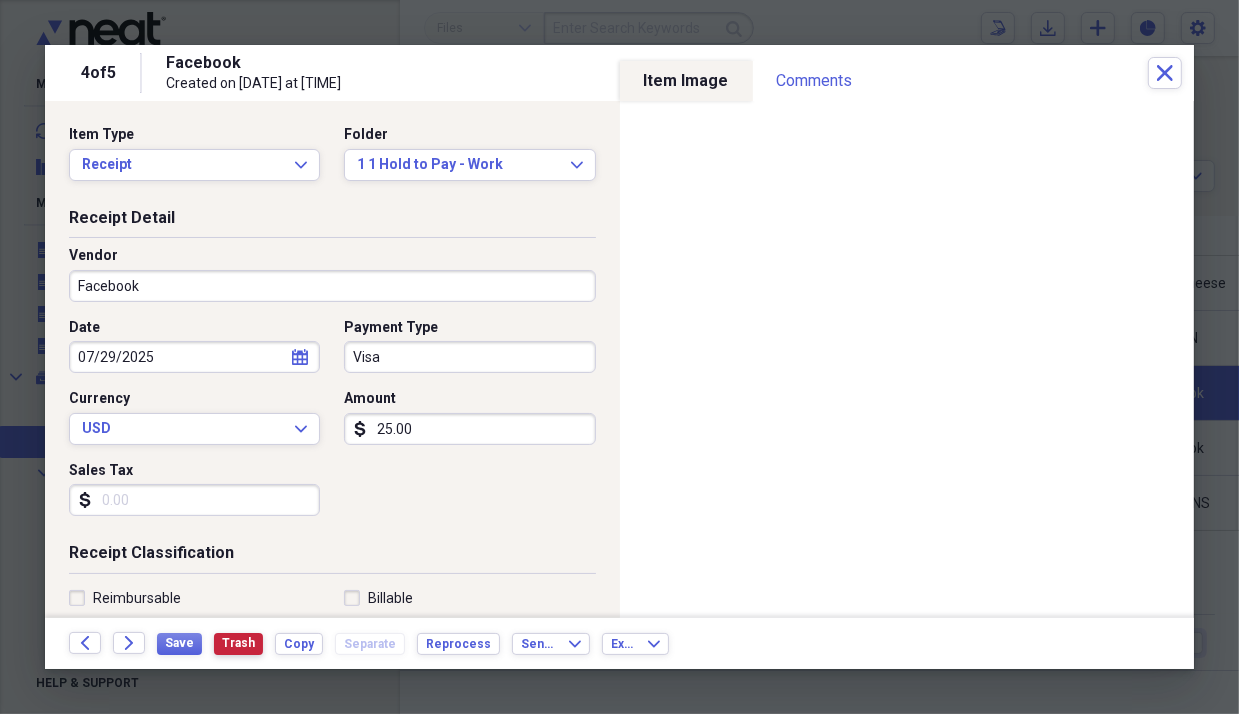 click on "Trash" at bounding box center (238, 643) 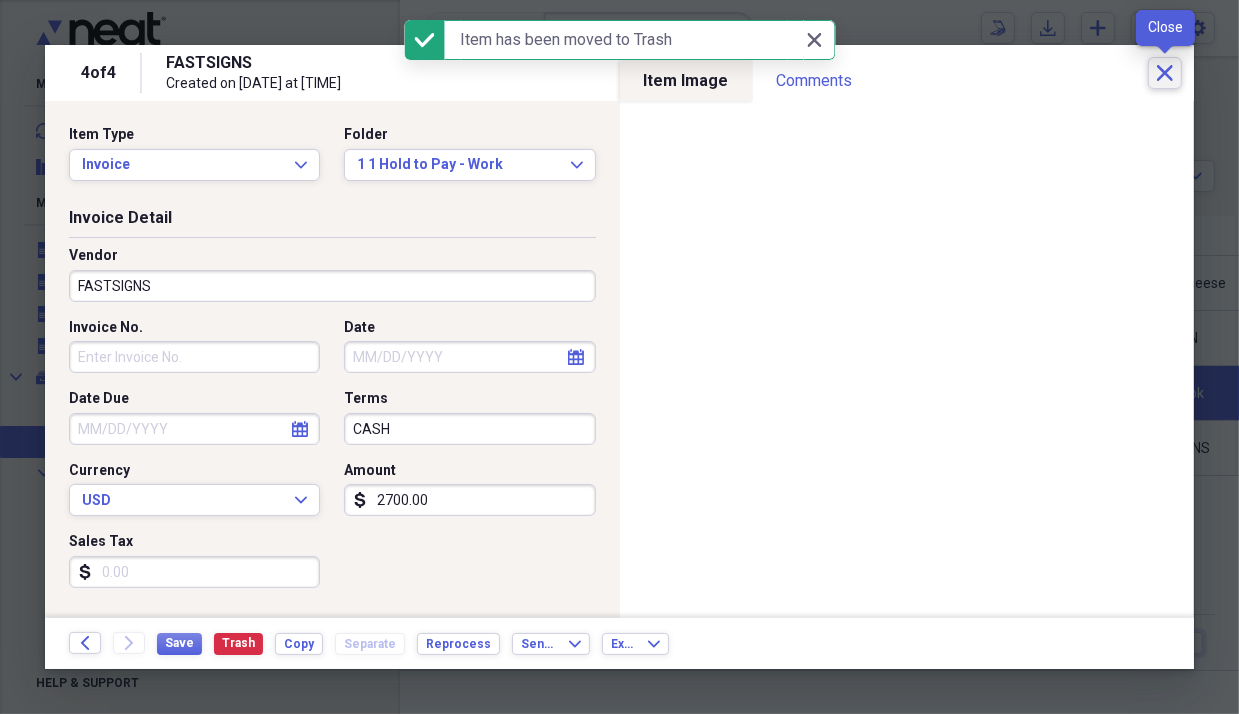 click on "Close" at bounding box center [1165, 73] 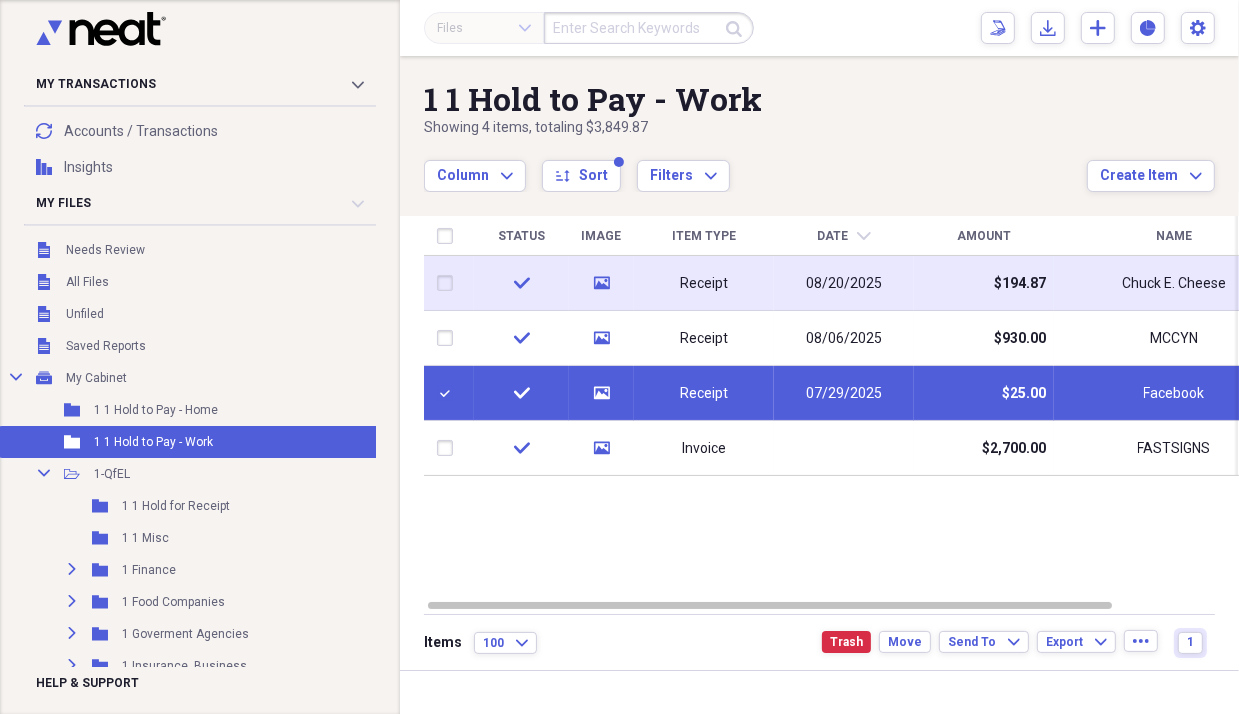 click on "Receipt" at bounding box center [704, 283] 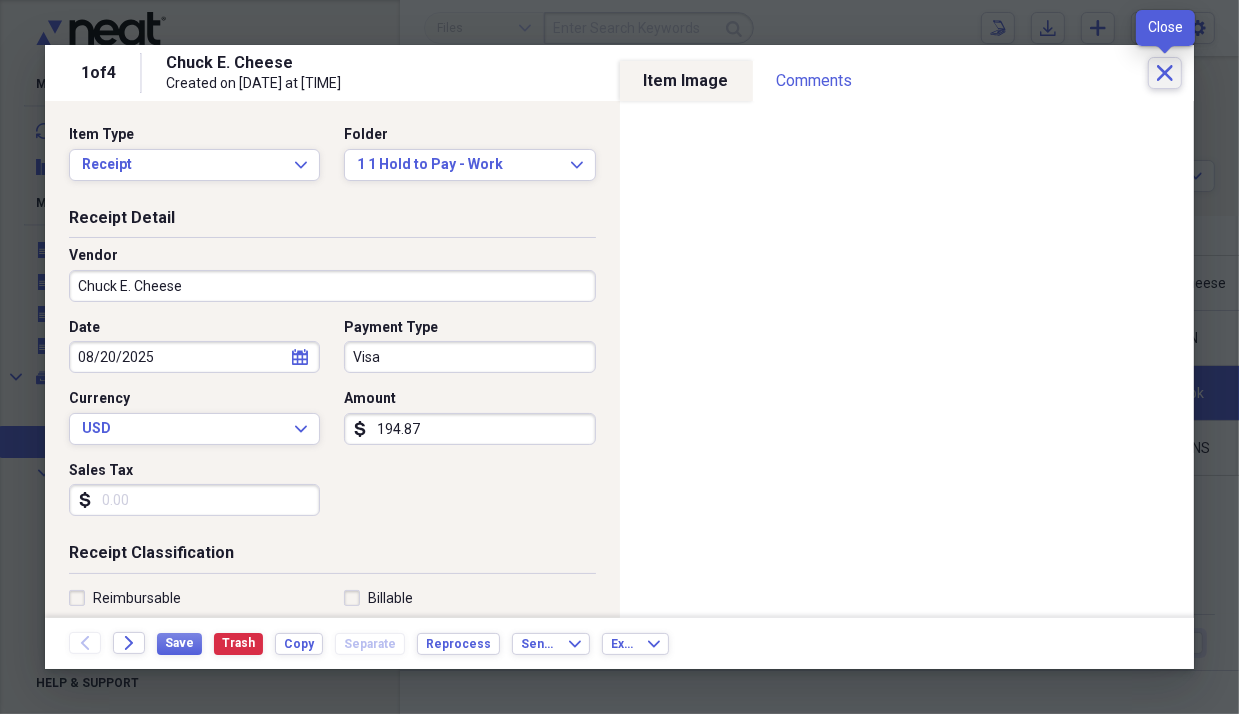 click on "Close" 